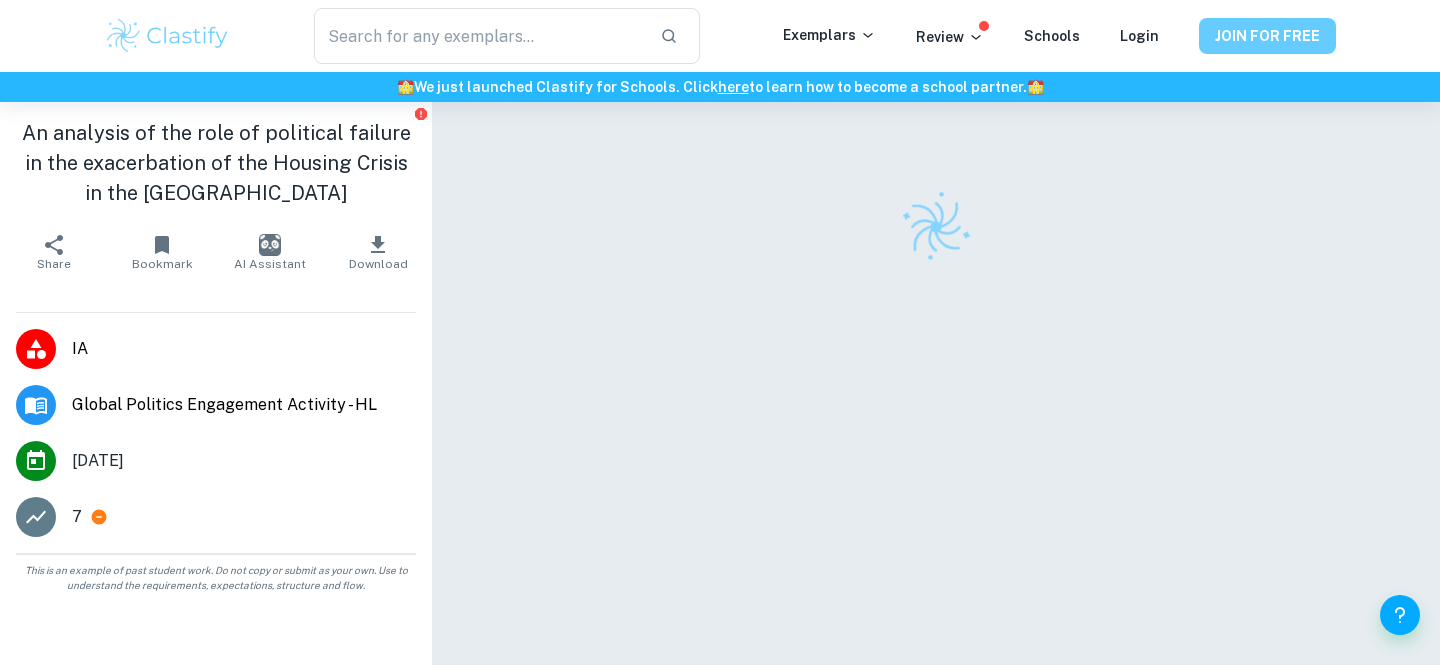 scroll, scrollTop: 0, scrollLeft: 0, axis: both 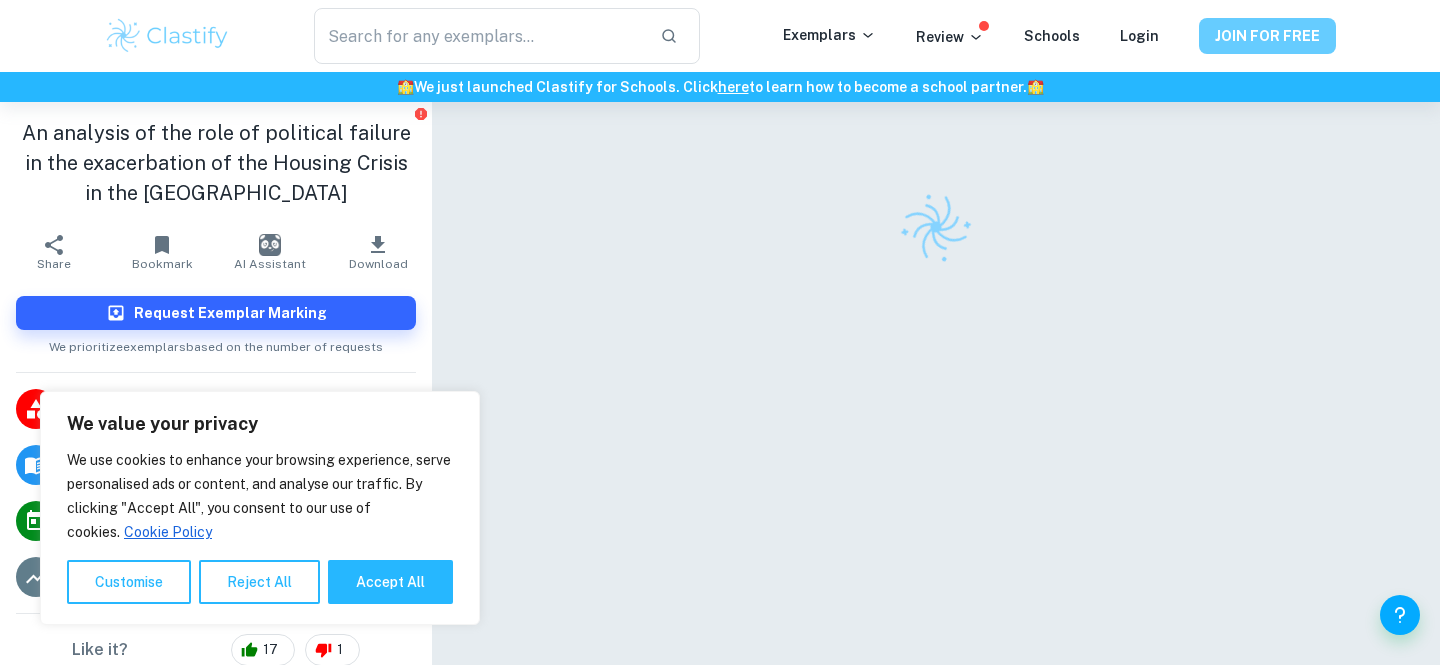 click on "JOIN FOR FREE" at bounding box center (1267, 36) 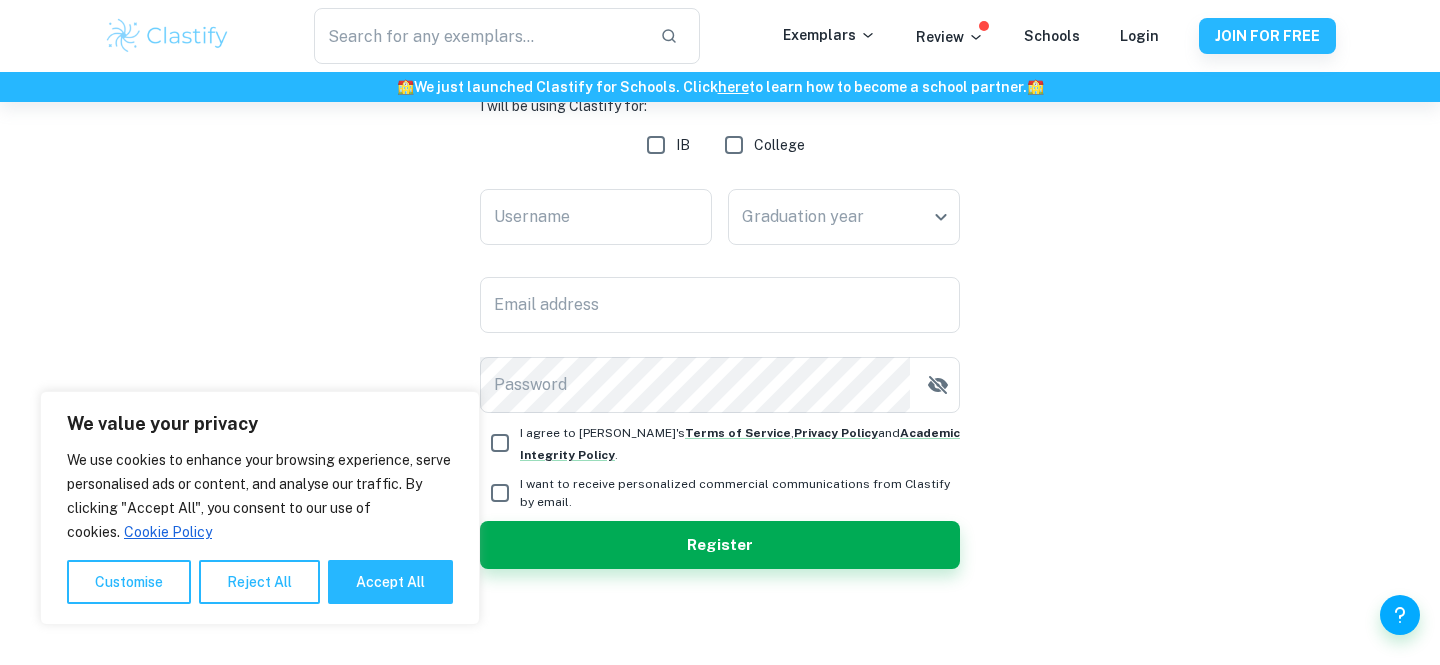 scroll, scrollTop: 0, scrollLeft: 0, axis: both 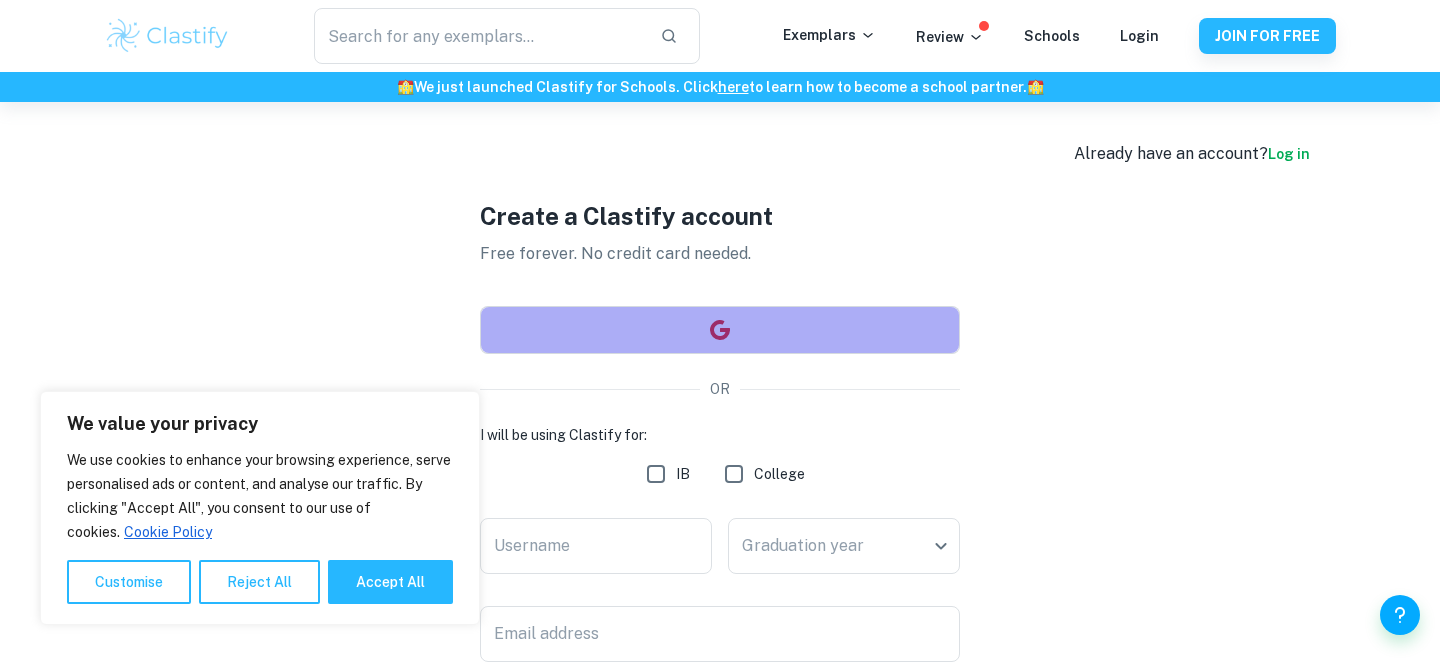 click at bounding box center (720, 330) 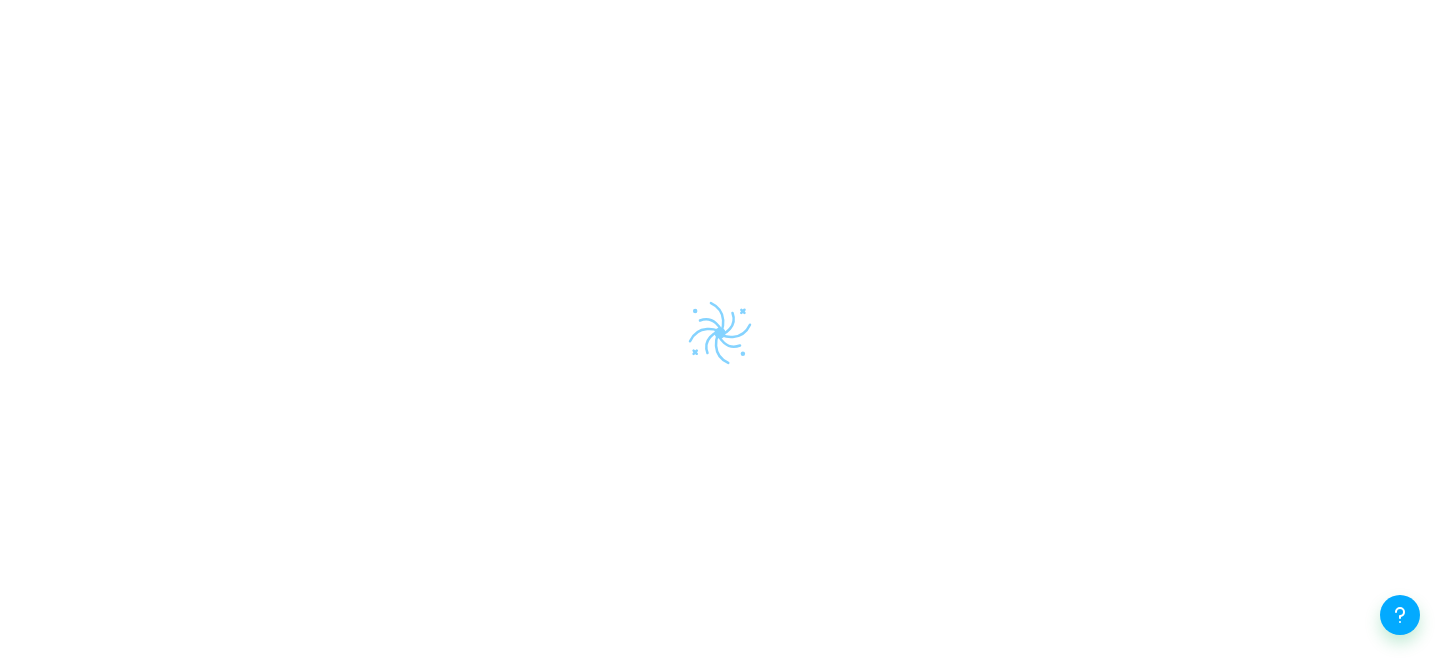 scroll, scrollTop: 0, scrollLeft: 0, axis: both 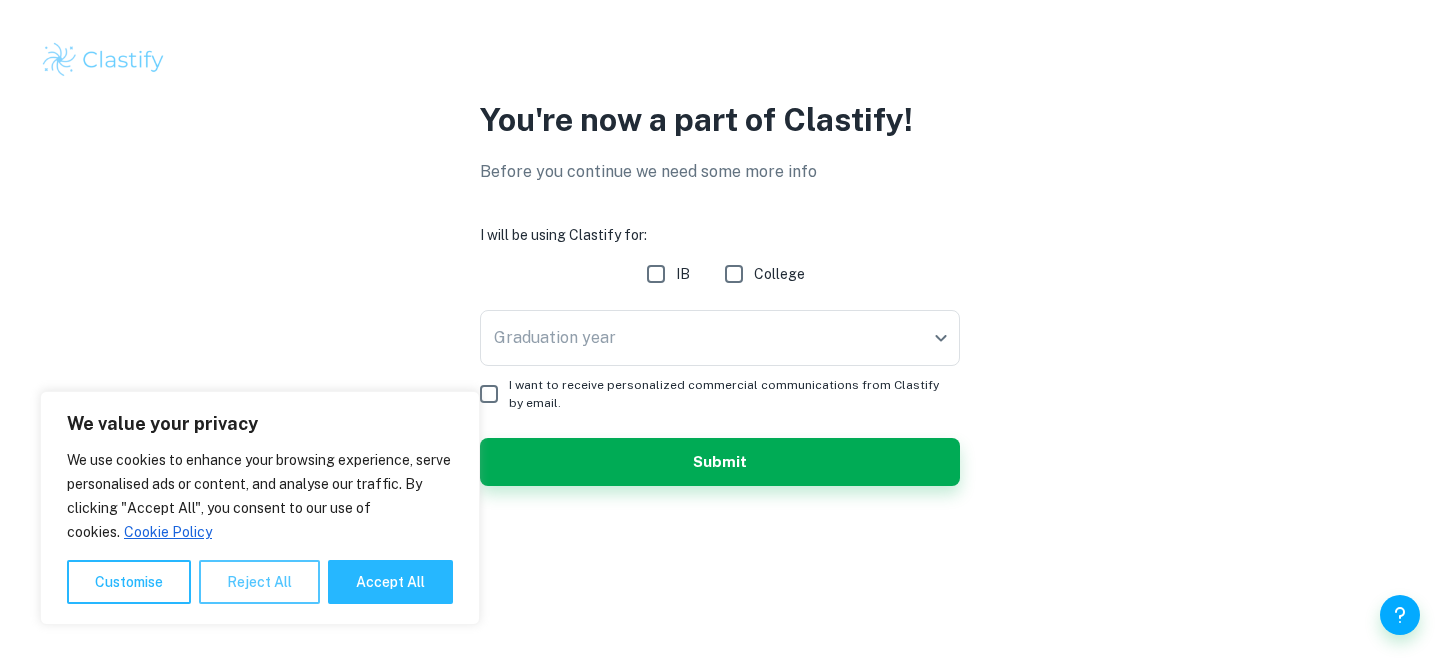 click on "Reject All" at bounding box center [259, 582] 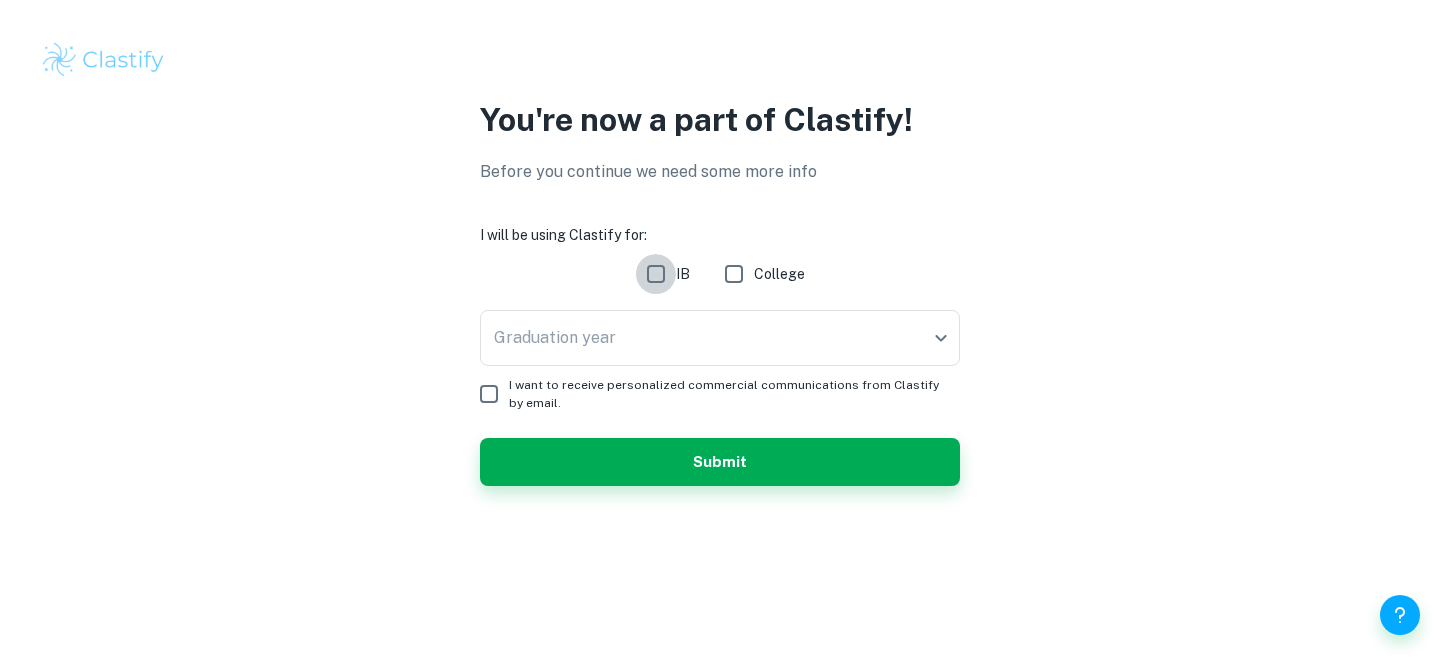 click on "IB" at bounding box center [656, 274] 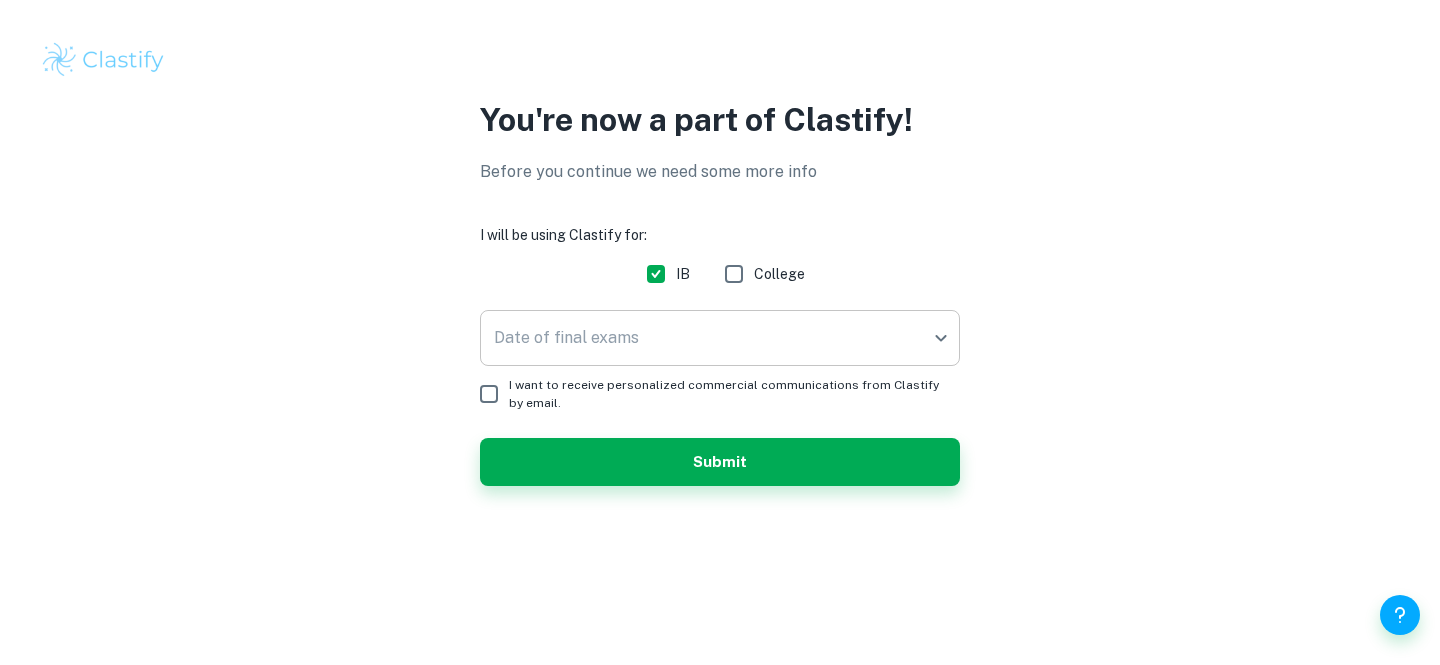 click on "We value your privacy We use cookies to enhance your browsing experience, serve personalised ads or content, and analyse our traffic. By clicking "Accept All", you consent to our use of cookies.   Cookie Policy Customise   Reject All   Accept All   Customise Consent Preferences   We use cookies to help you navigate efficiently and perform certain functions. You will find detailed information about all cookies under each consent category below. The cookies that are categorised as "Necessary" are stored on your browser as they are essential for enabling the basic functionalities of the site. ...  Show more For more information on how Google's third-party cookies operate and handle your data, see:   Google Privacy Policy Necessary Always Active Necessary cookies are required to enable the basic features of this site, such as providing secure log-in or adjusting your consent preferences. These cookies do not store any personally identifiable data. Functional Analytics Performance Advertisement Uncategorised" at bounding box center [720, 332] 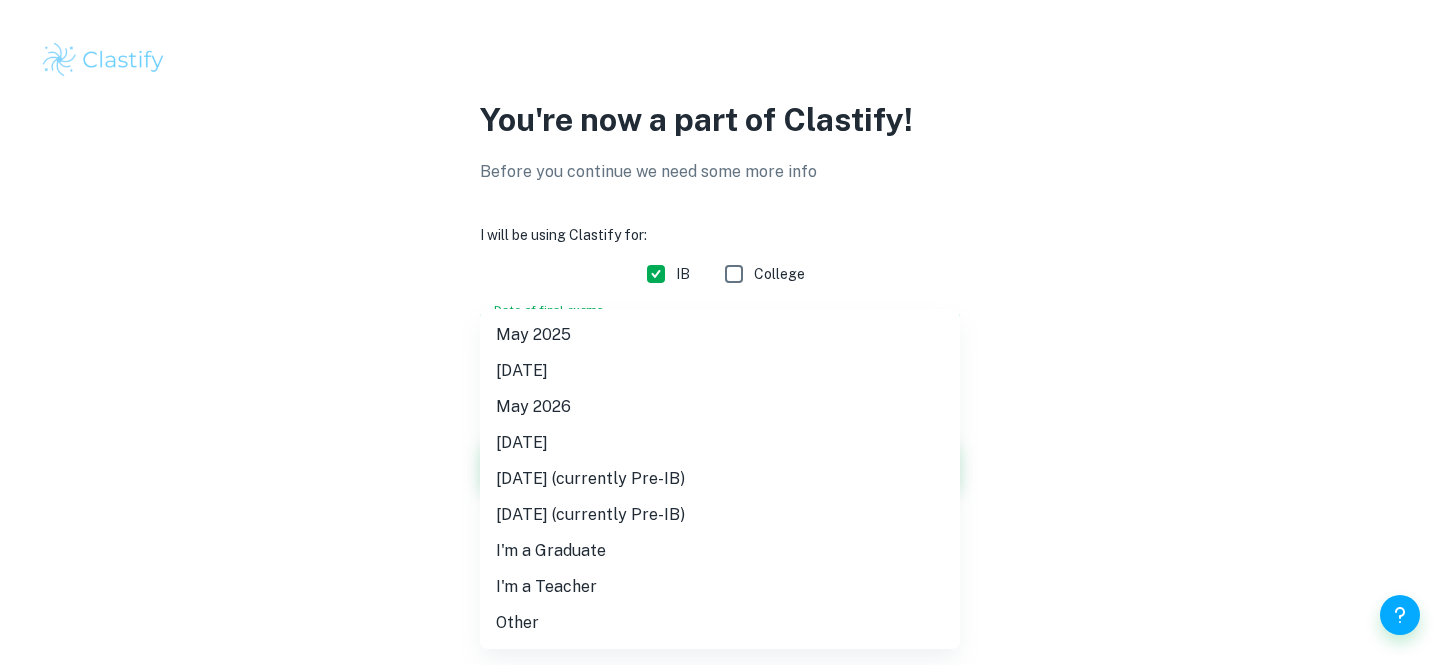 click at bounding box center [720, 332] 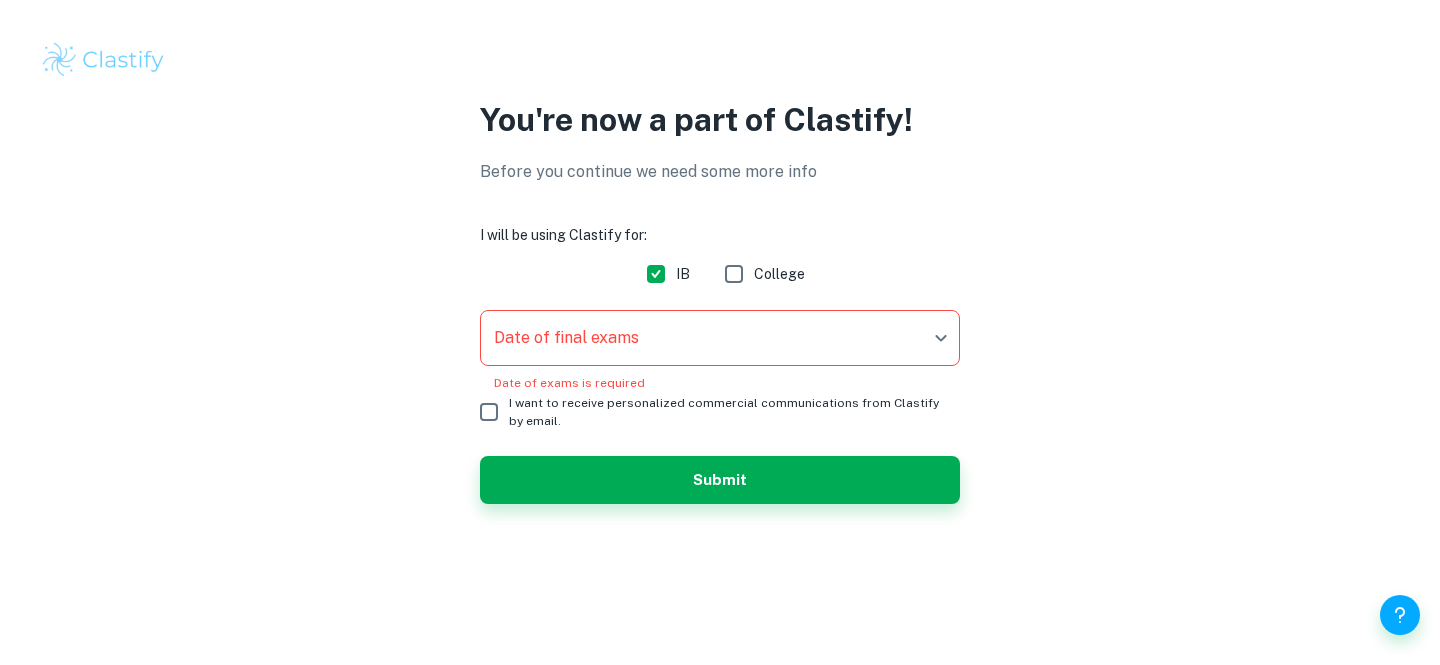 click on "I will be using Clastify for: IB College Date of final exams ​ Date of final exams Date of exams is required I want to receive personalized commercial communications from Clastify by email. Submit" at bounding box center (720, 364) 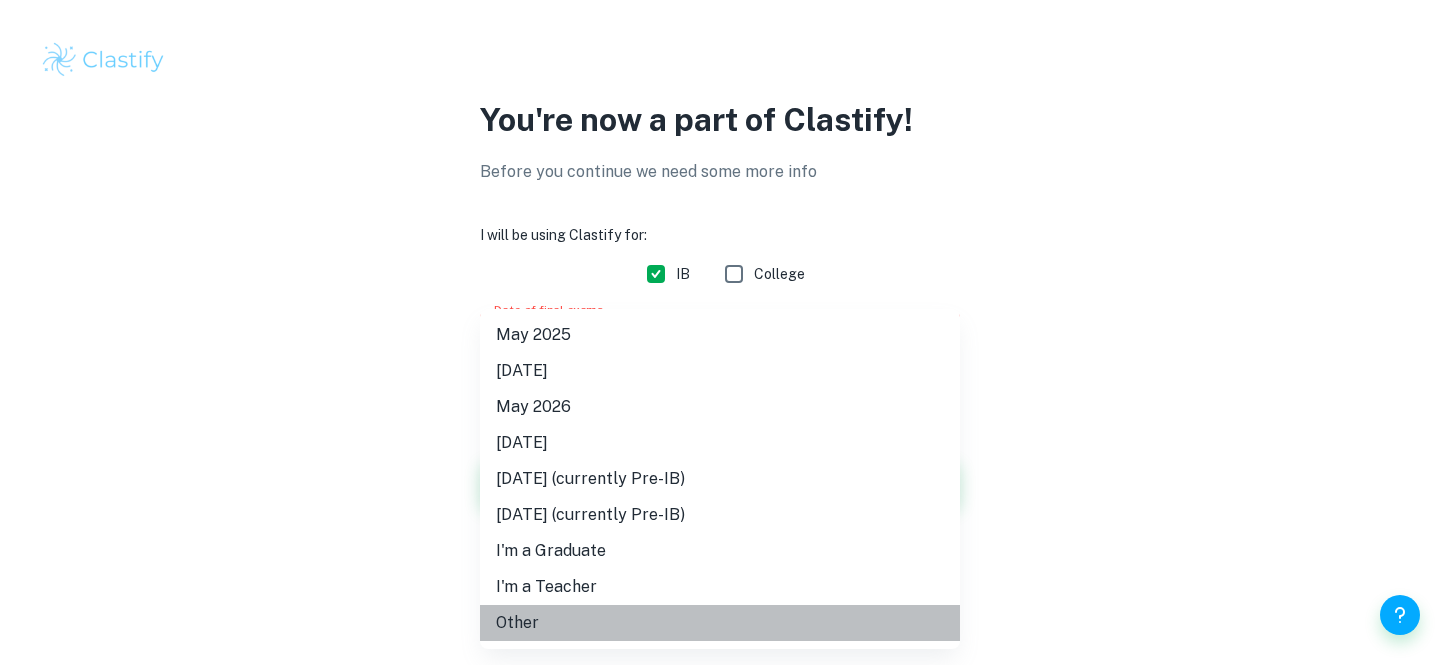 click on "Other" at bounding box center [720, 623] 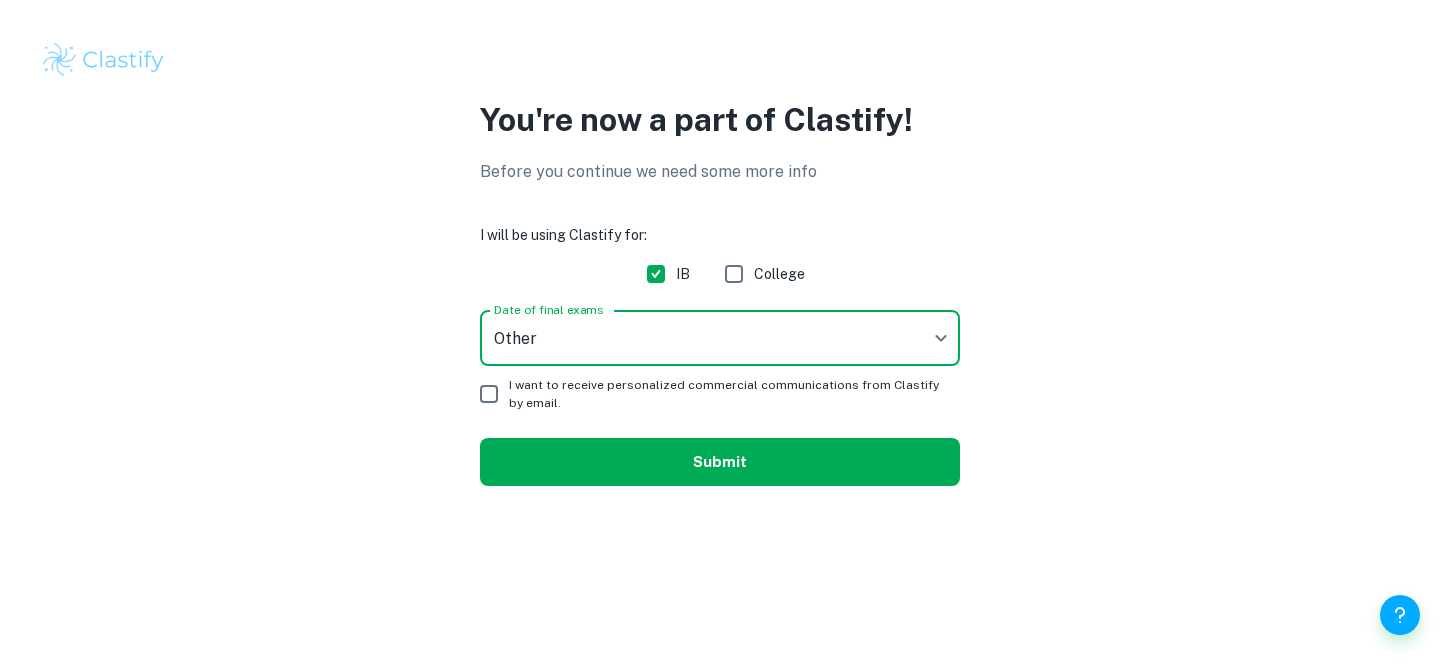 click on "Submit" at bounding box center [720, 462] 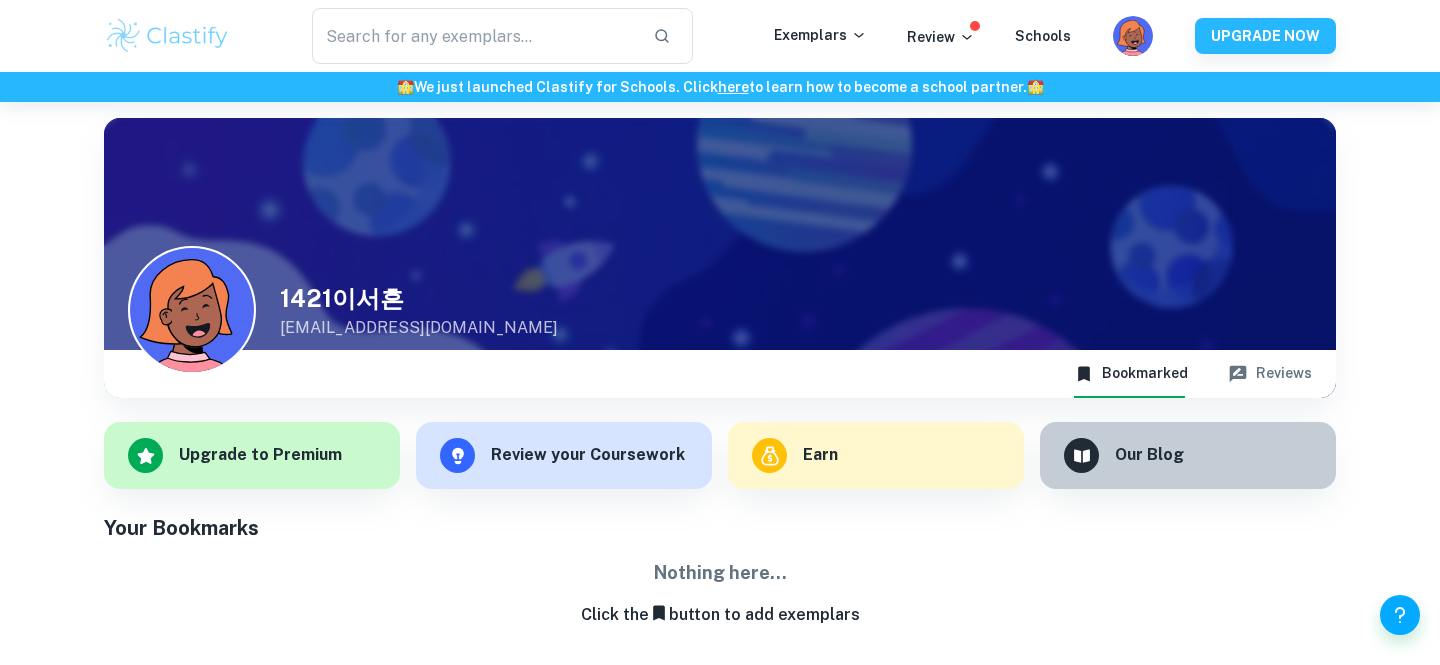 scroll, scrollTop: 102, scrollLeft: 0, axis: vertical 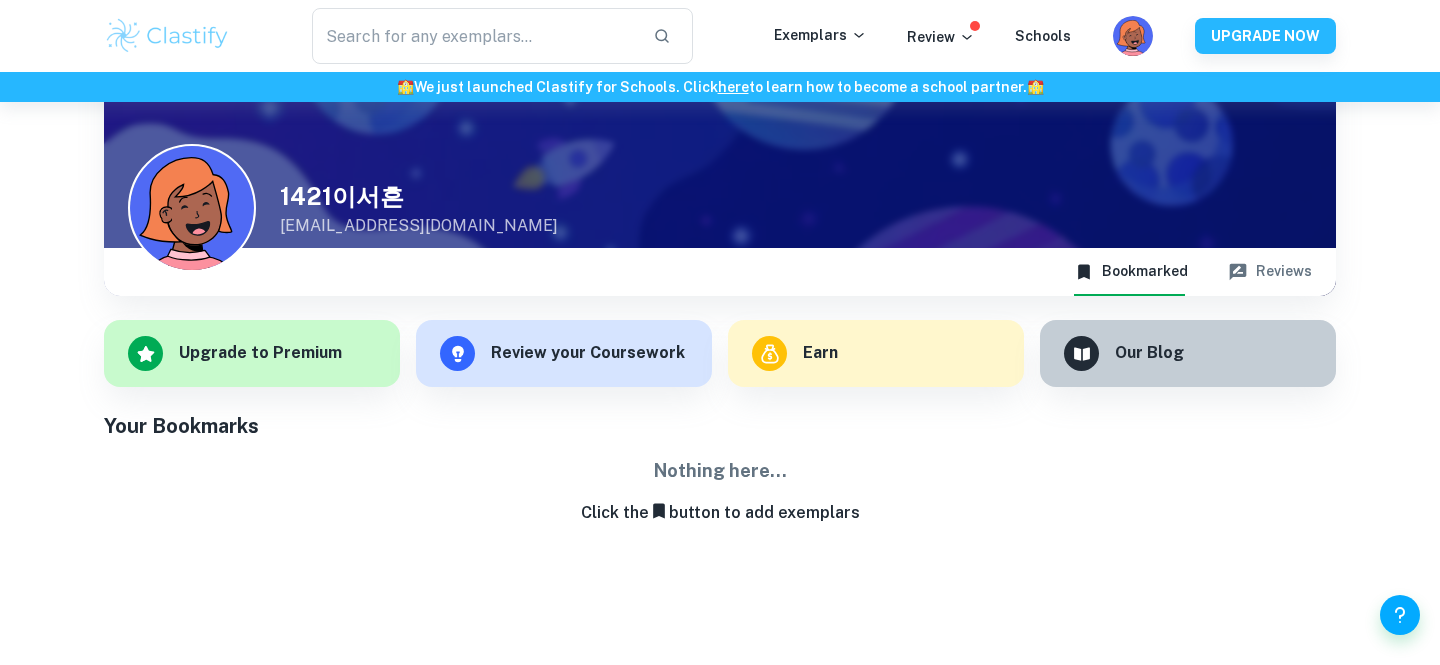 click on "Click the   button to add exemplars" at bounding box center [720, 513] 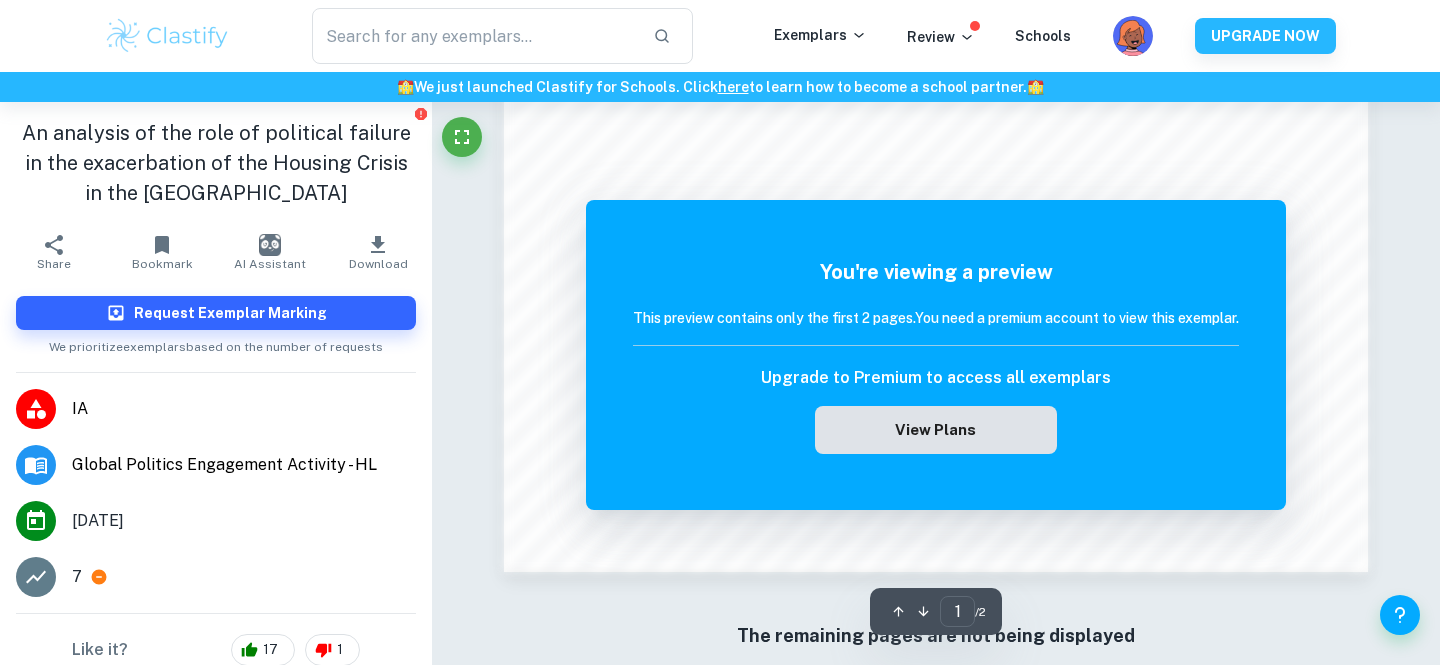scroll, scrollTop: 2047, scrollLeft: 0, axis: vertical 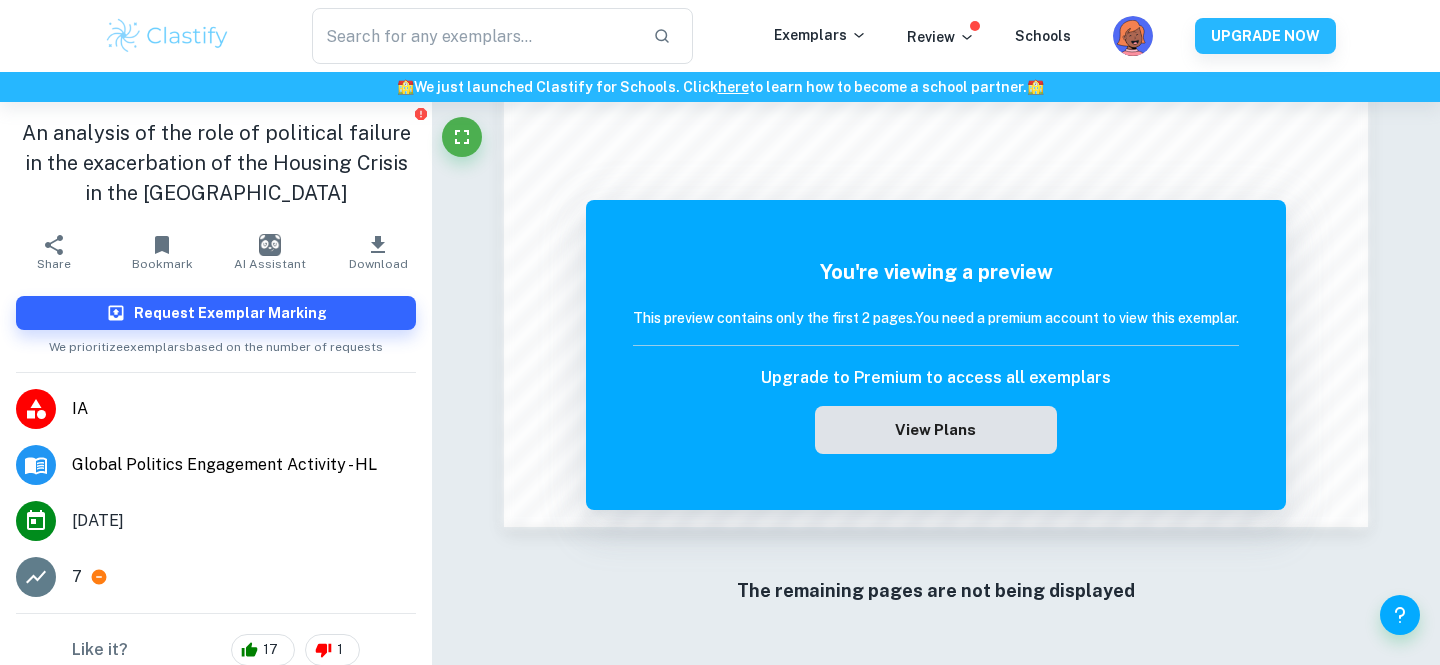 click on "View Plans" at bounding box center (936, 430) 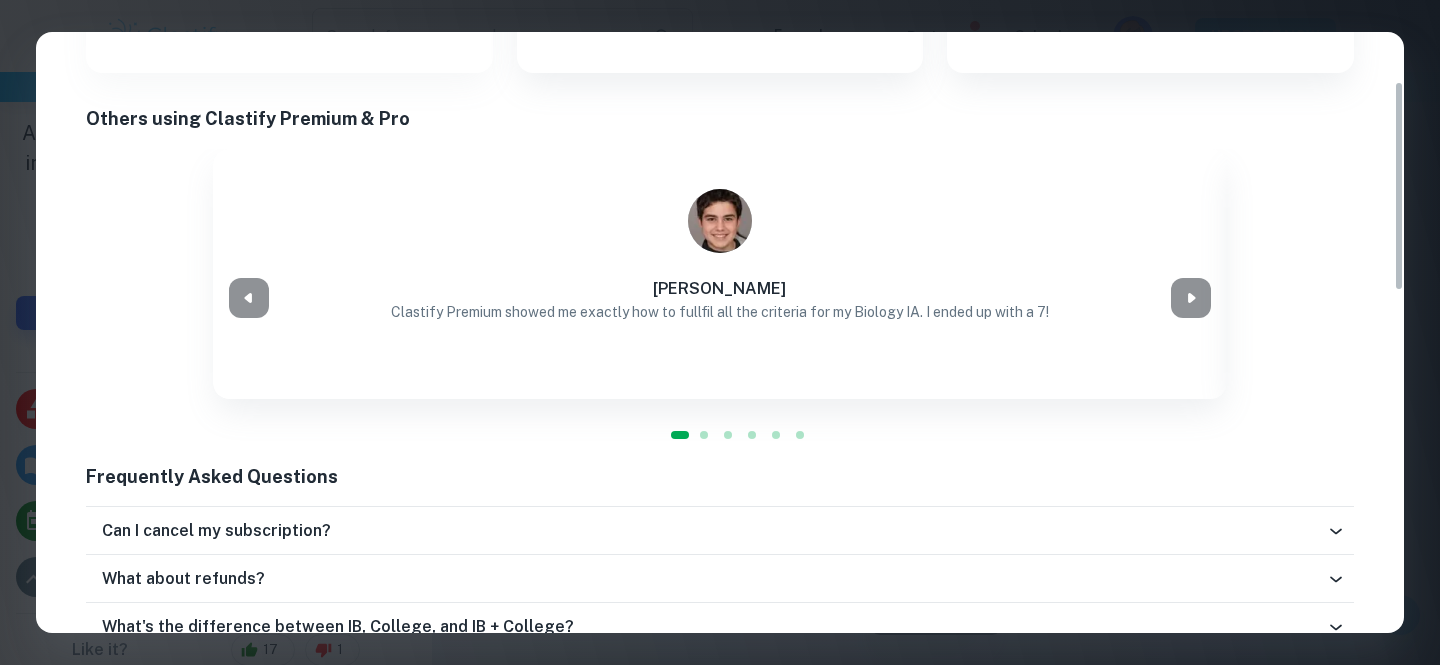scroll, scrollTop: 0, scrollLeft: 0, axis: both 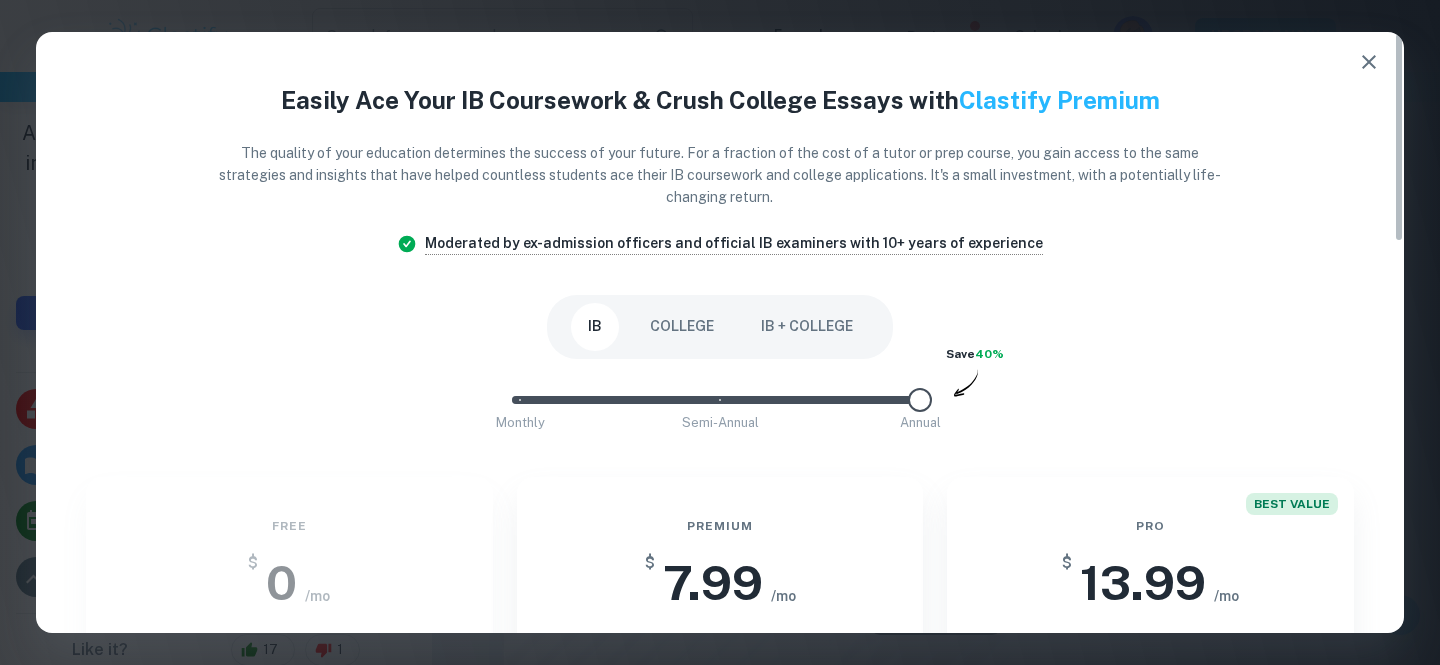 click 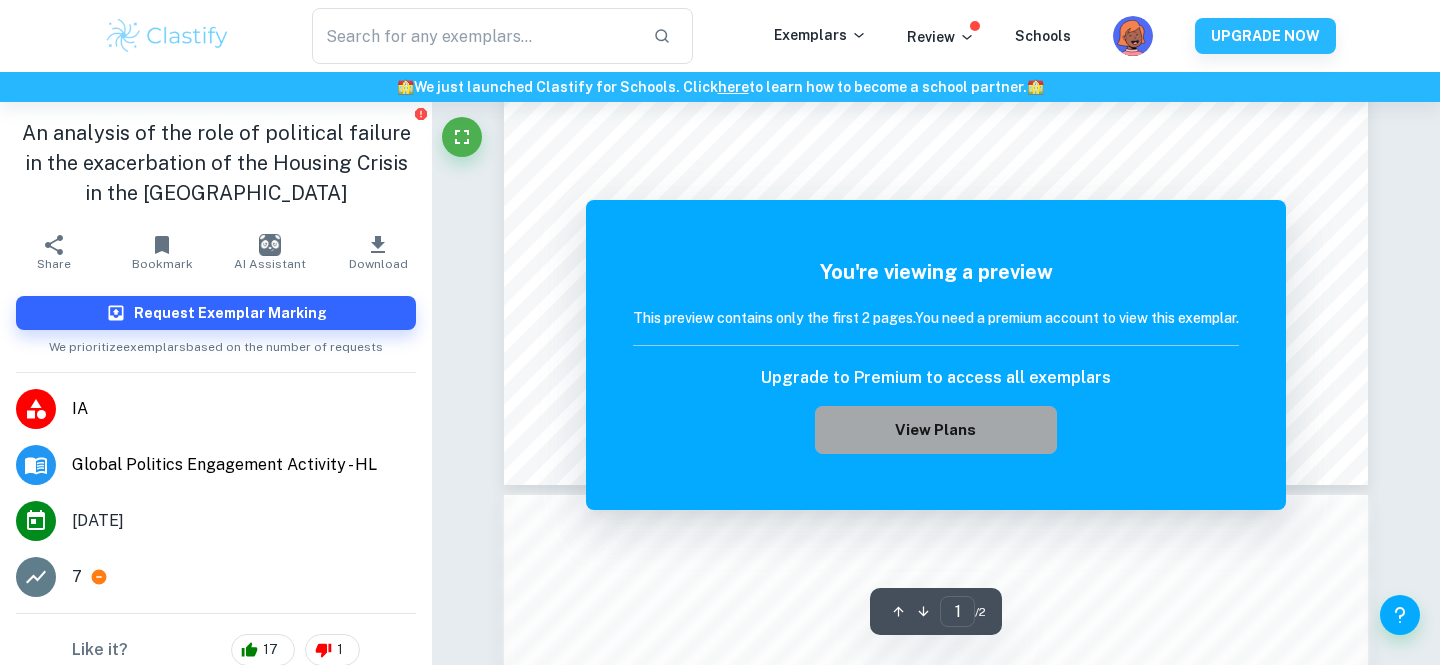 click on "View Plans" at bounding box center (936, 430) 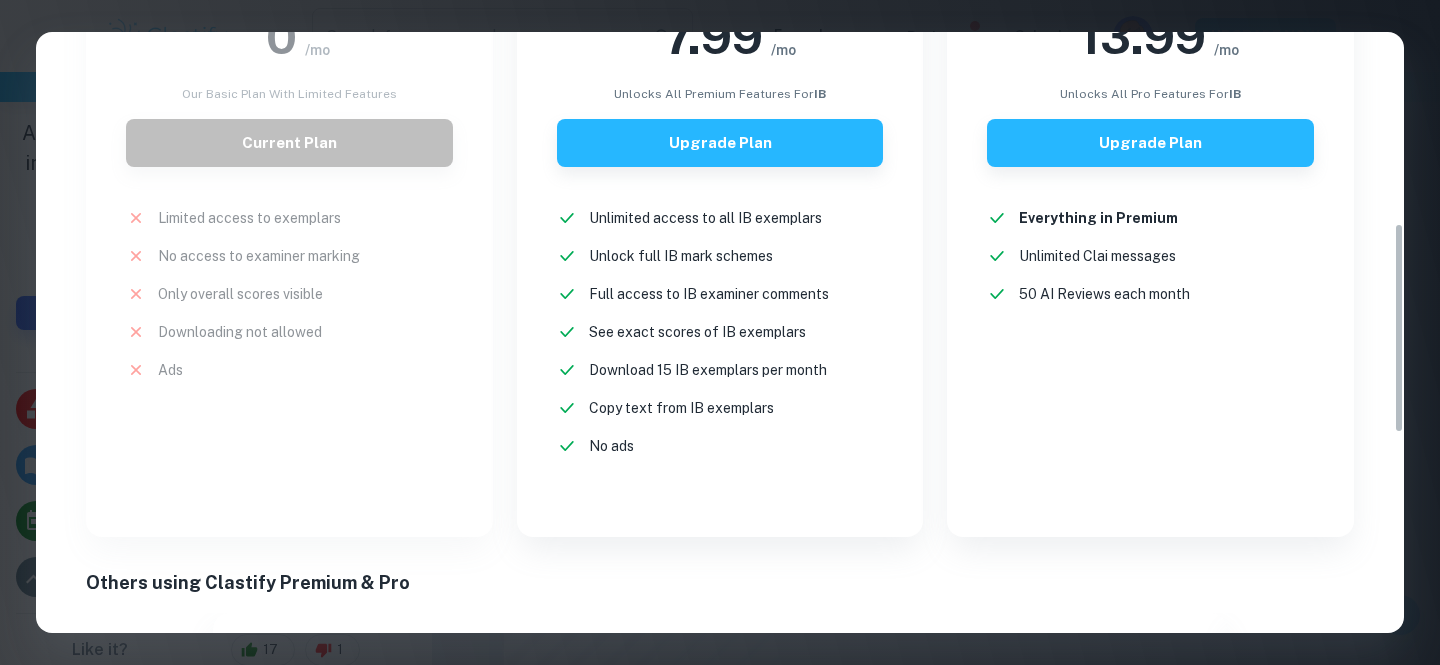 scroll, scrollTop: 549, scrollLeft: 0, axis: vertical 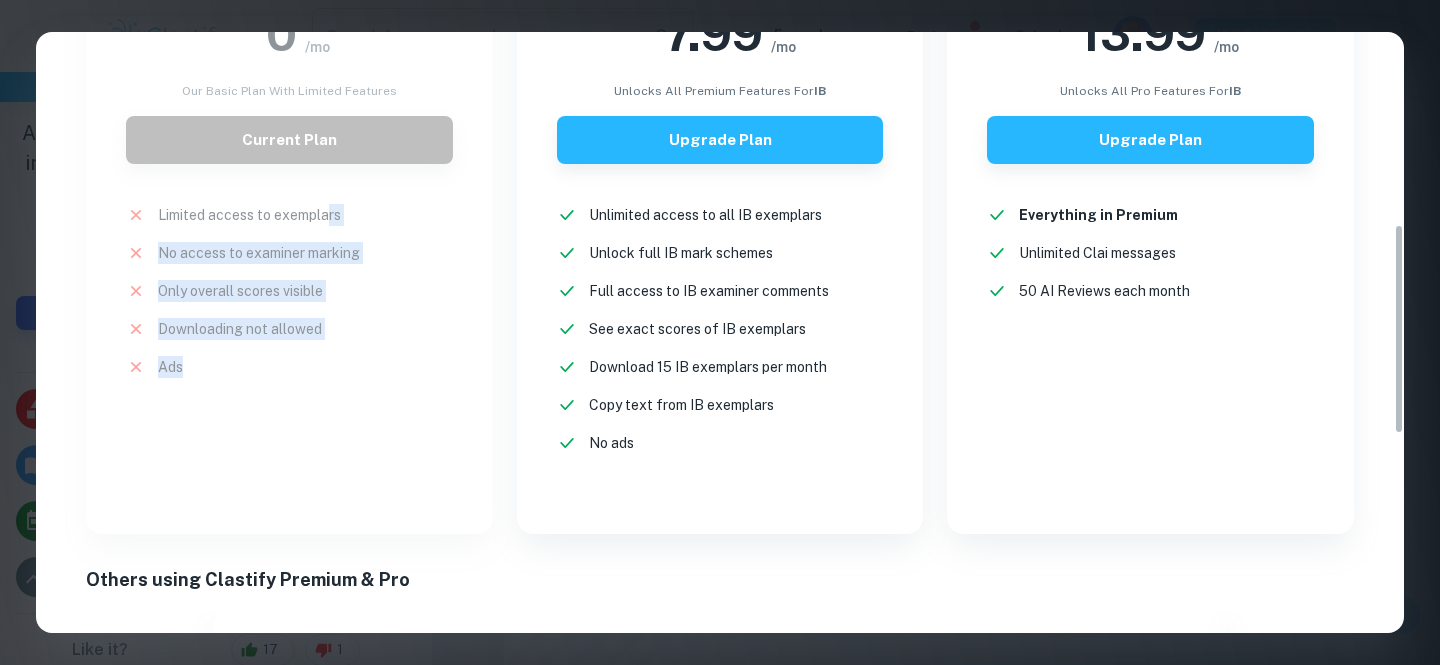 drag, startPoint x: 332, startPoint y: 207, endPoint x: 340, endPoint y: 439, distance: 232.1379 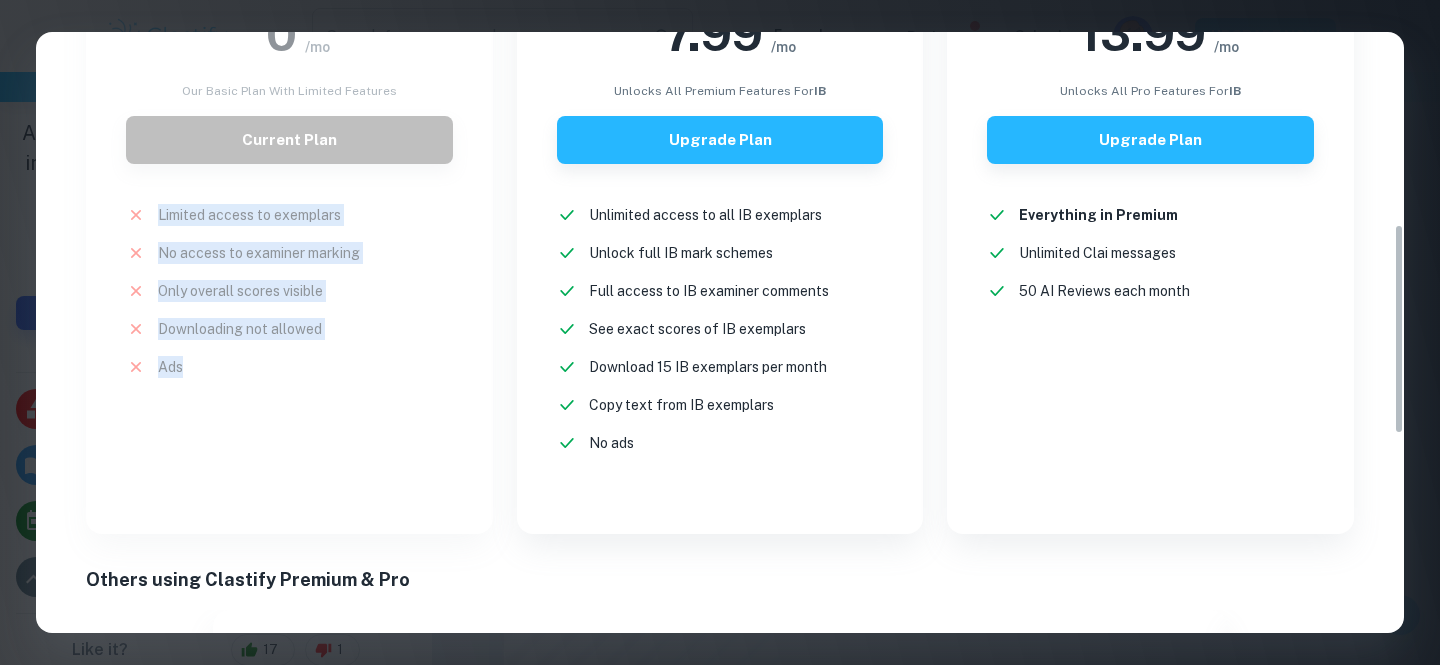 drag, startPoint x: 354, startPoint y: 374, endPoint x: 325, endPoint y: 193, distance: 183.30849 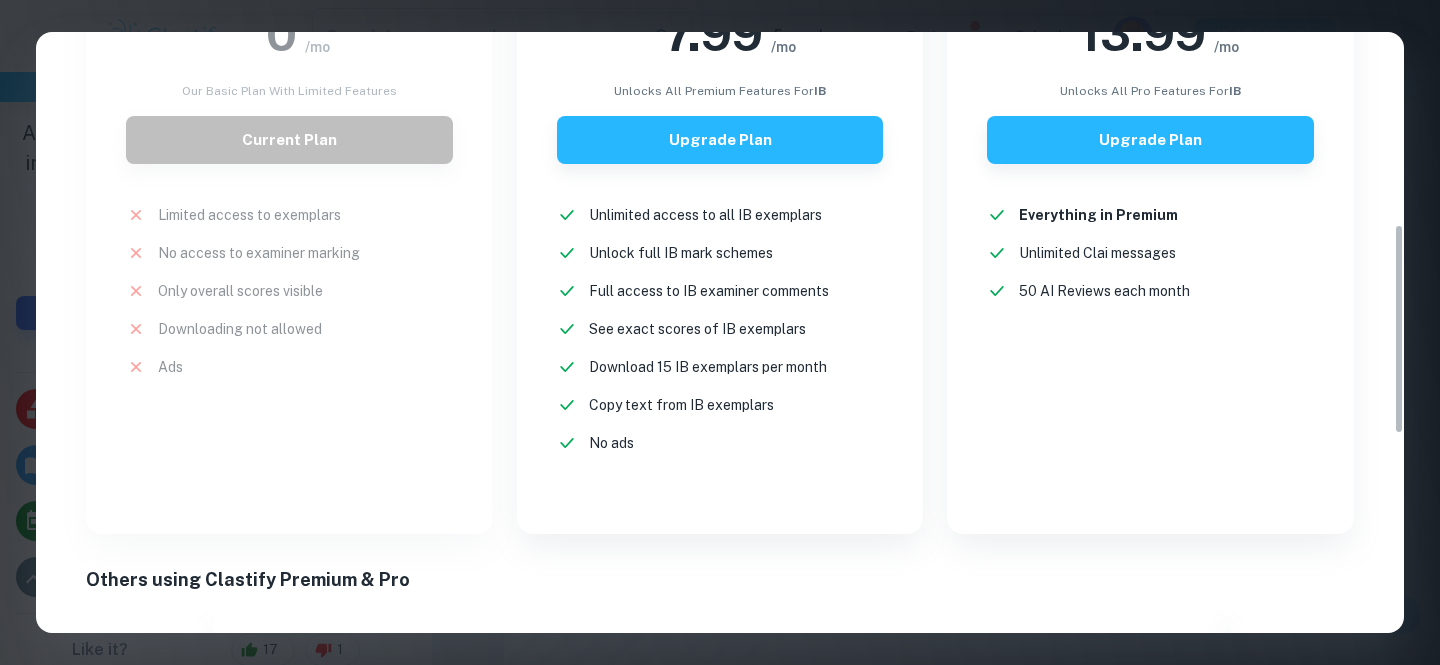 click on "Free $ 0 /mo Our basic plan with limited features Current Plan Limited access to exemplars New! No access to examiner marking New! Only overall scores visible New! Downloading not allowed New! Ads New!" at bounding box center (277, 219) 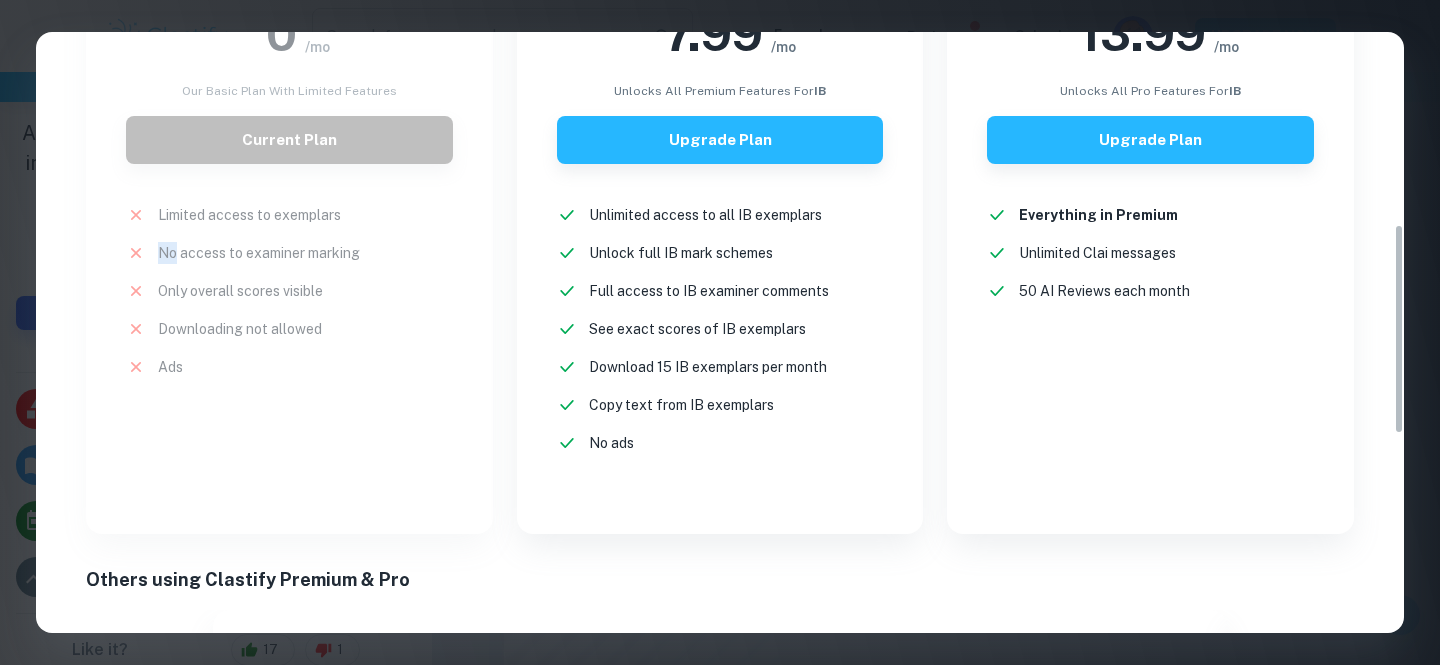 click on "Free $ 0 /mo Our basic plan with limited features Current Plan Limited access to exemplars New! No access to examiner marking New! Only overall scores visible New! Downloading not allowed New! Ads New!" at bounding box center (277, 219) 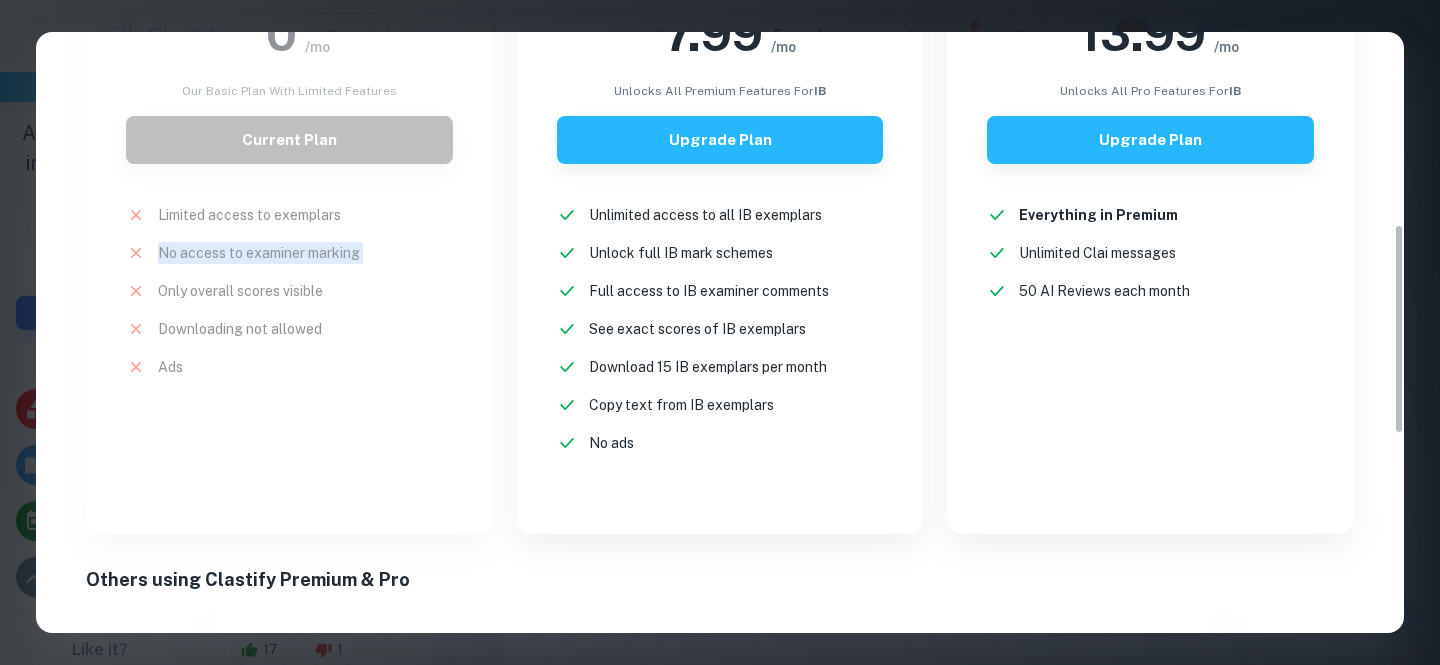 click on "Free $ 0 /mo Our basic plan with limited features Current Plan Limited access to exemplars New! No access to examiner marking New! Only overall scores visible New! Downloading not allowed New! Ads New!" at bounding box center [277, 219] 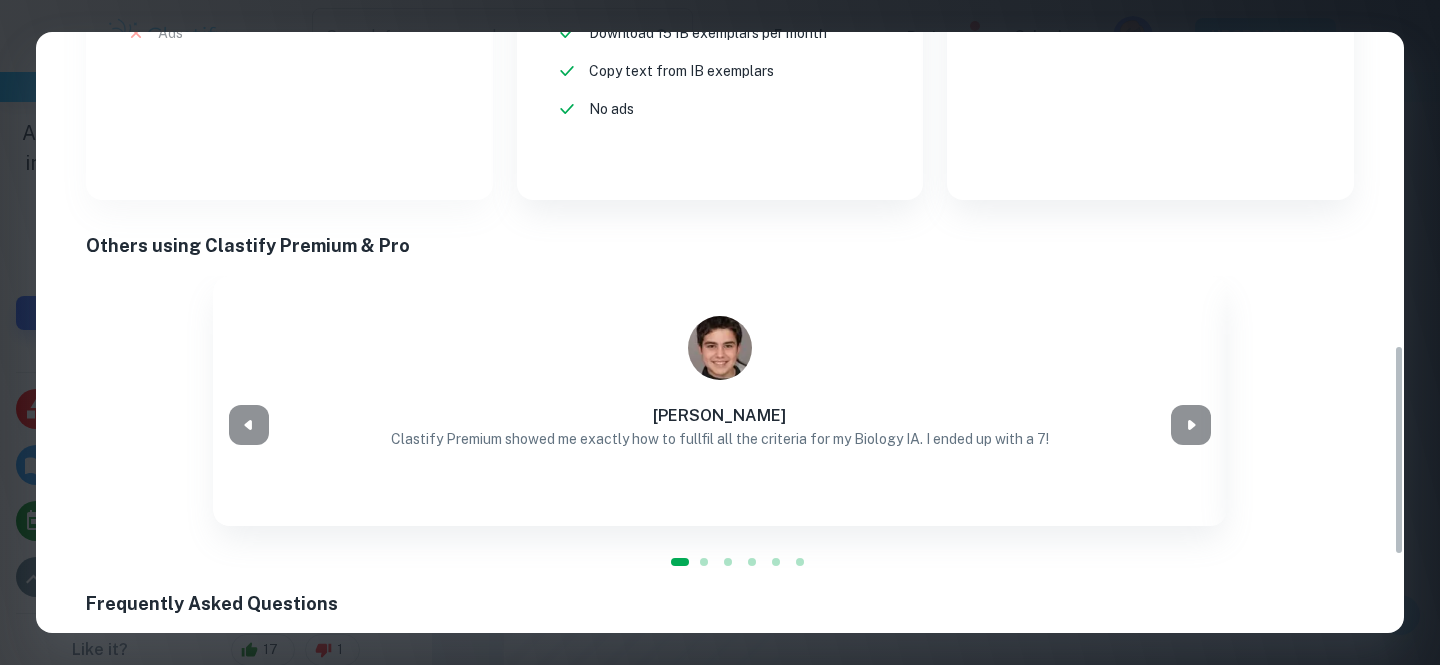 scroll, scrollTop: 1116, scrollLeft: 0, axis: vertical 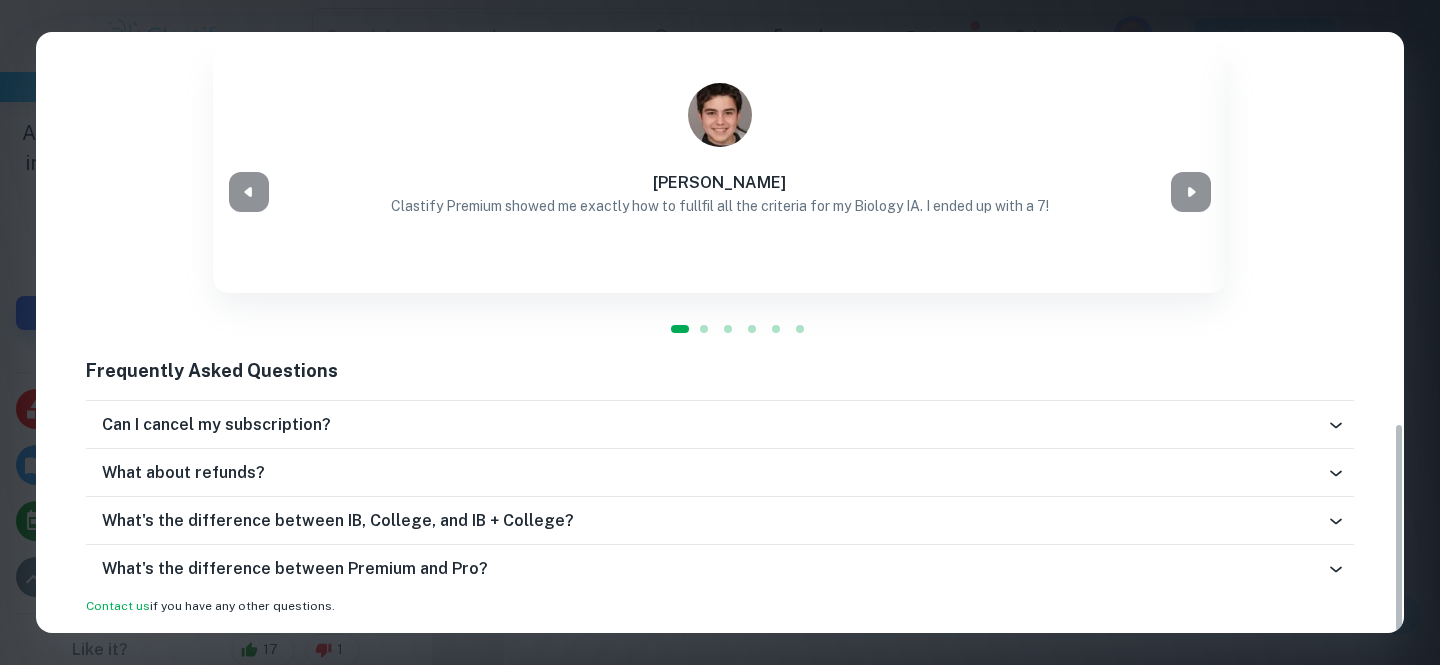 click on "Can I cancel my subscription?" at bounding box center [720, 425] 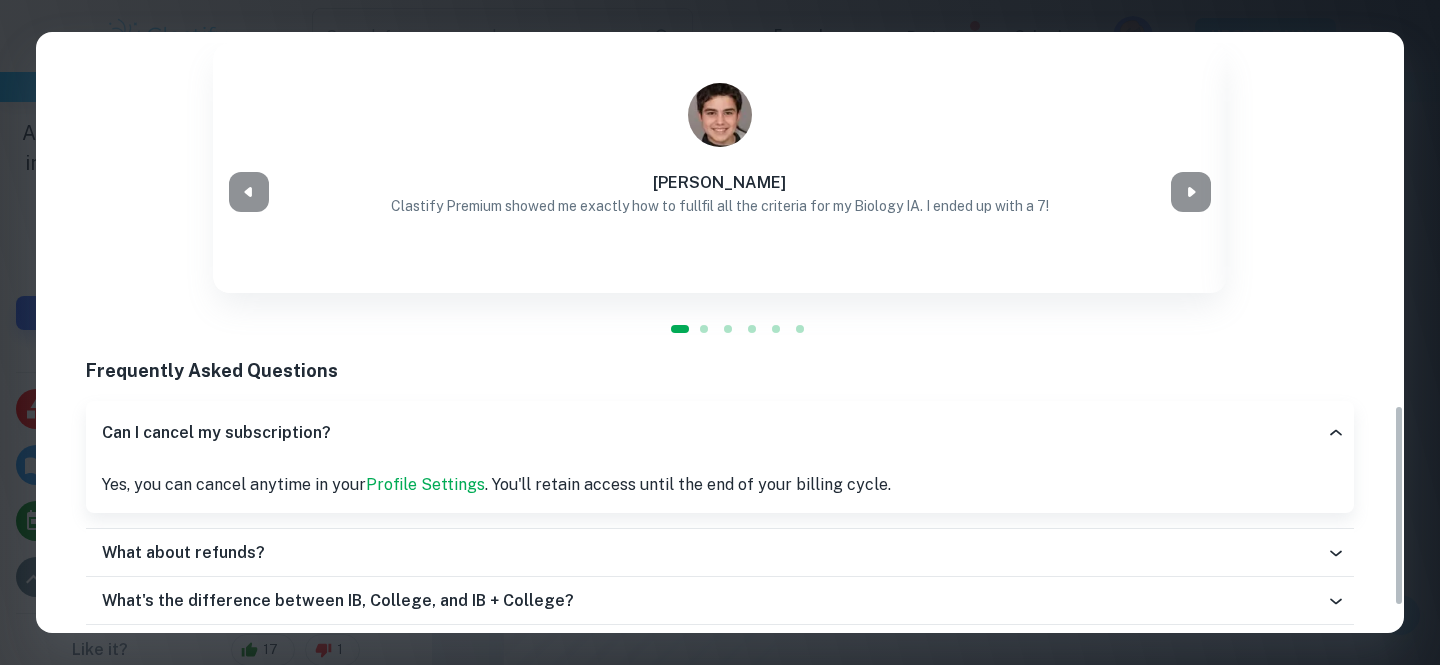 click on "Can I cancel my subscription?" at bounding box center [714, 433] 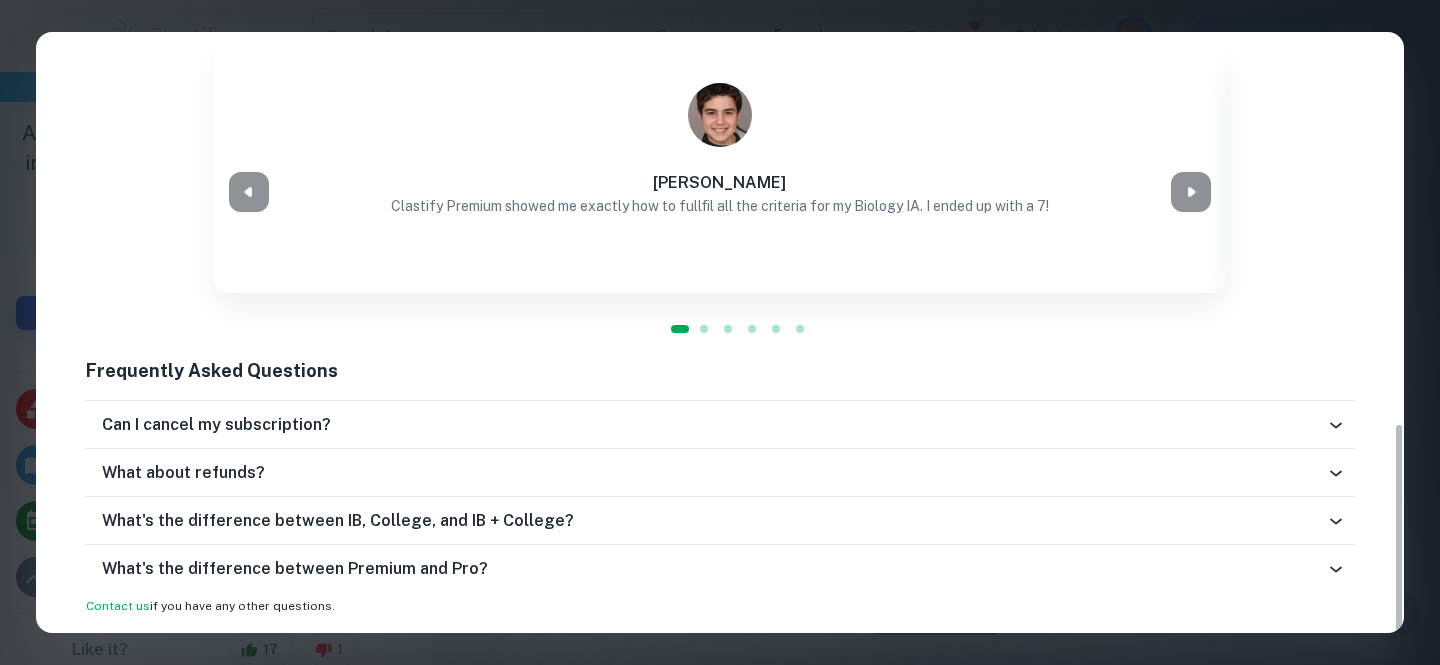 scroll, scrollTop: 1316, scrollLeft: 0, axis: vertical 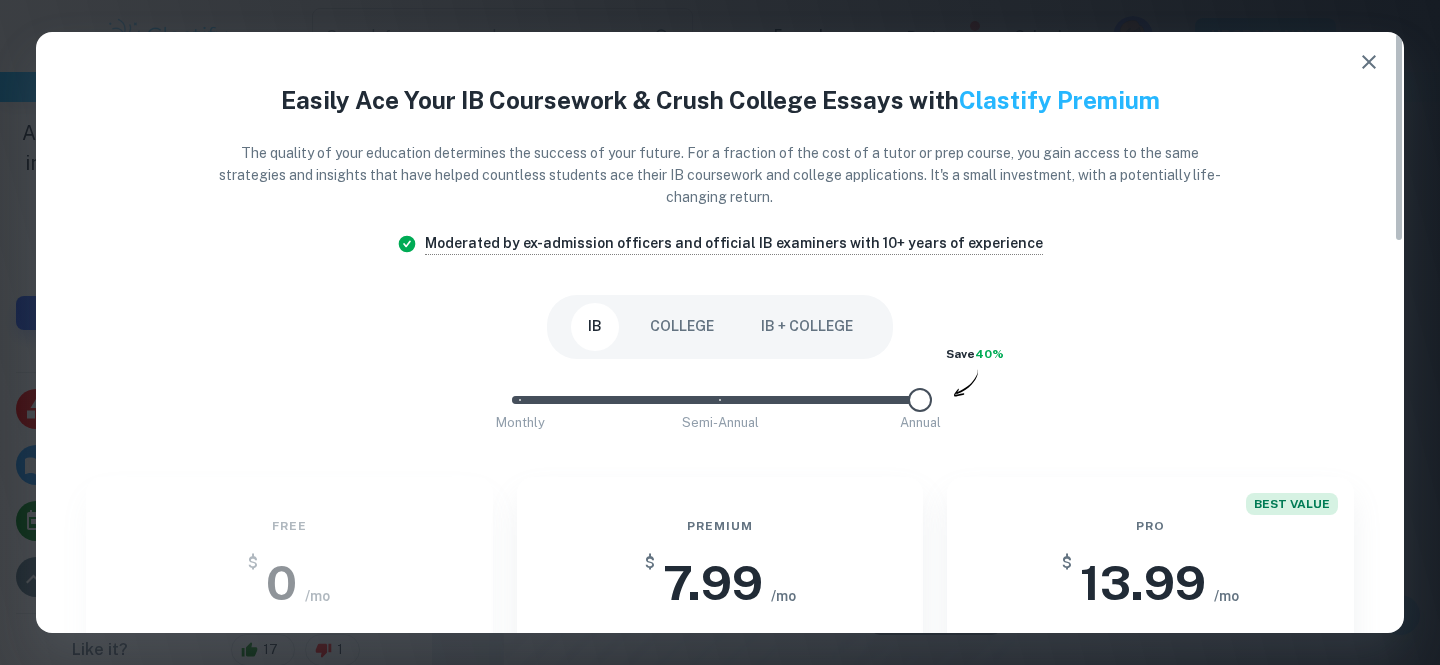 click on "COLLEGE" at bounding box center (682, 327) 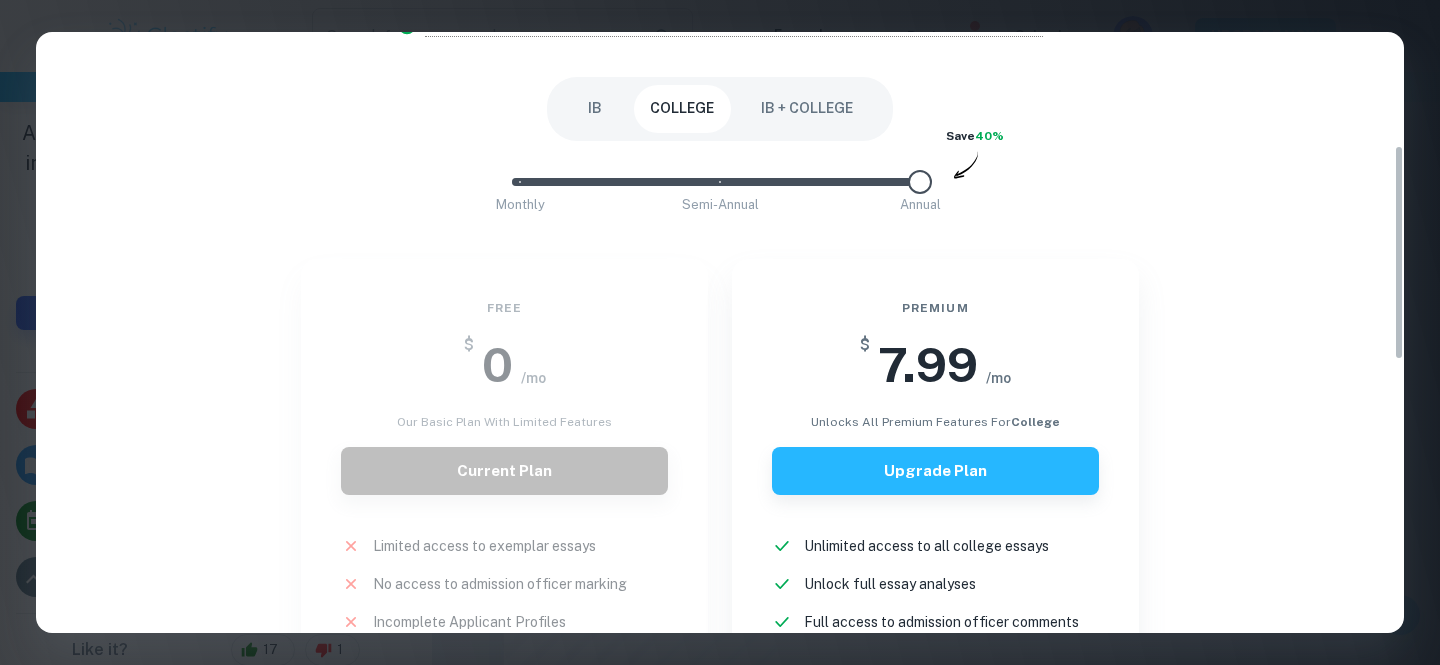 scroll, scrollTop: 62, scrollLeft: 0, axis: vertical 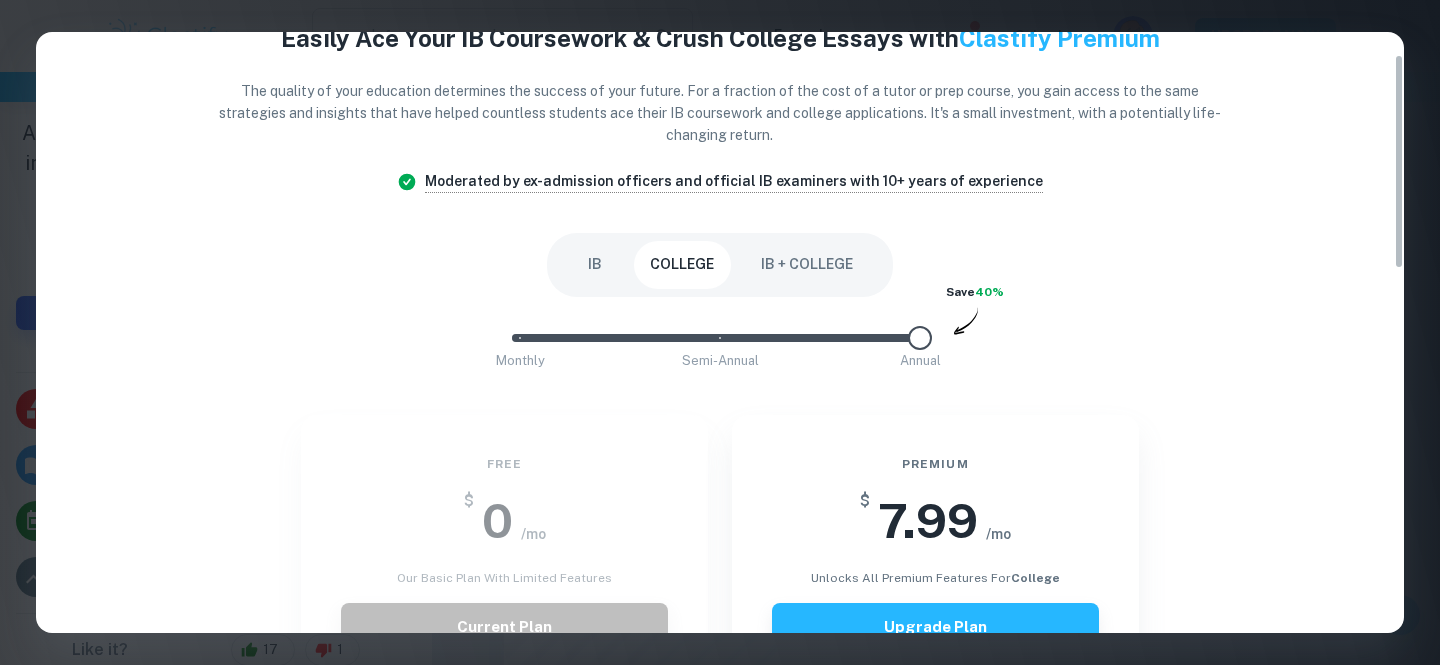 click on "IB" at bounding box center (595, 265) 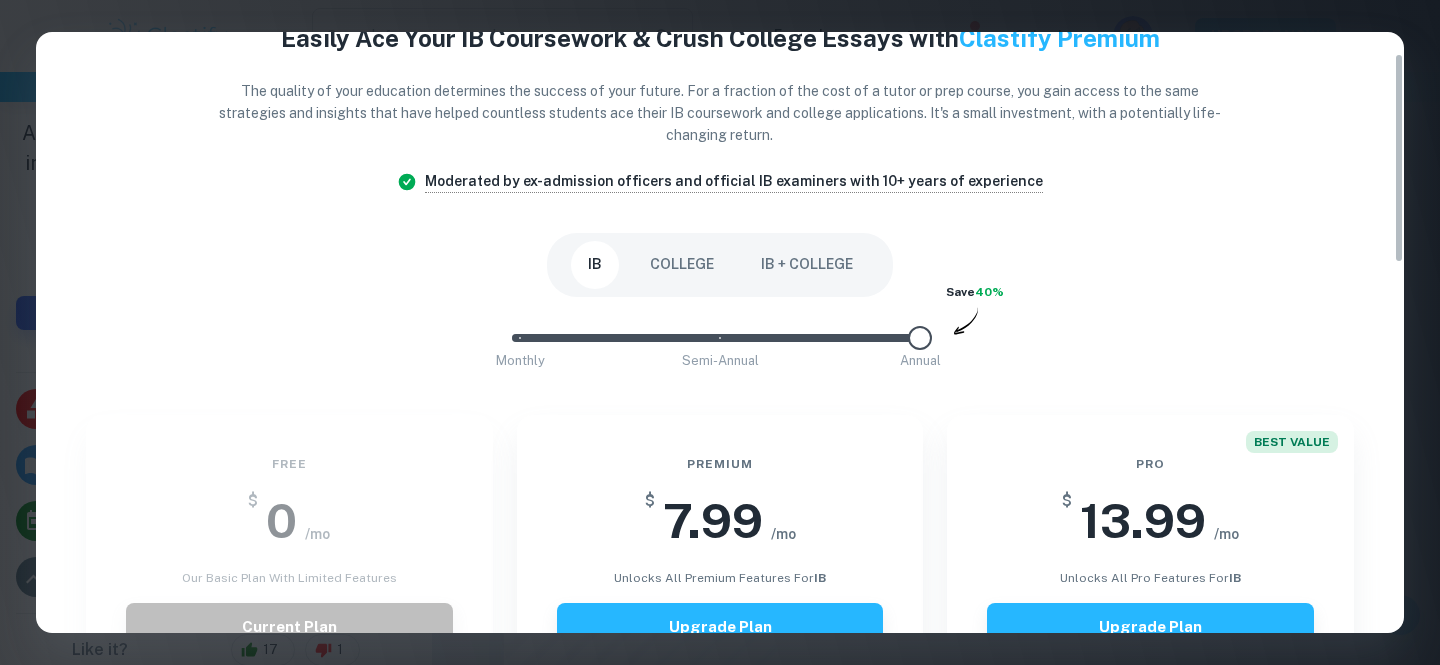 scroll, scrollTop: 0, scrollLeft: 0, axis: both 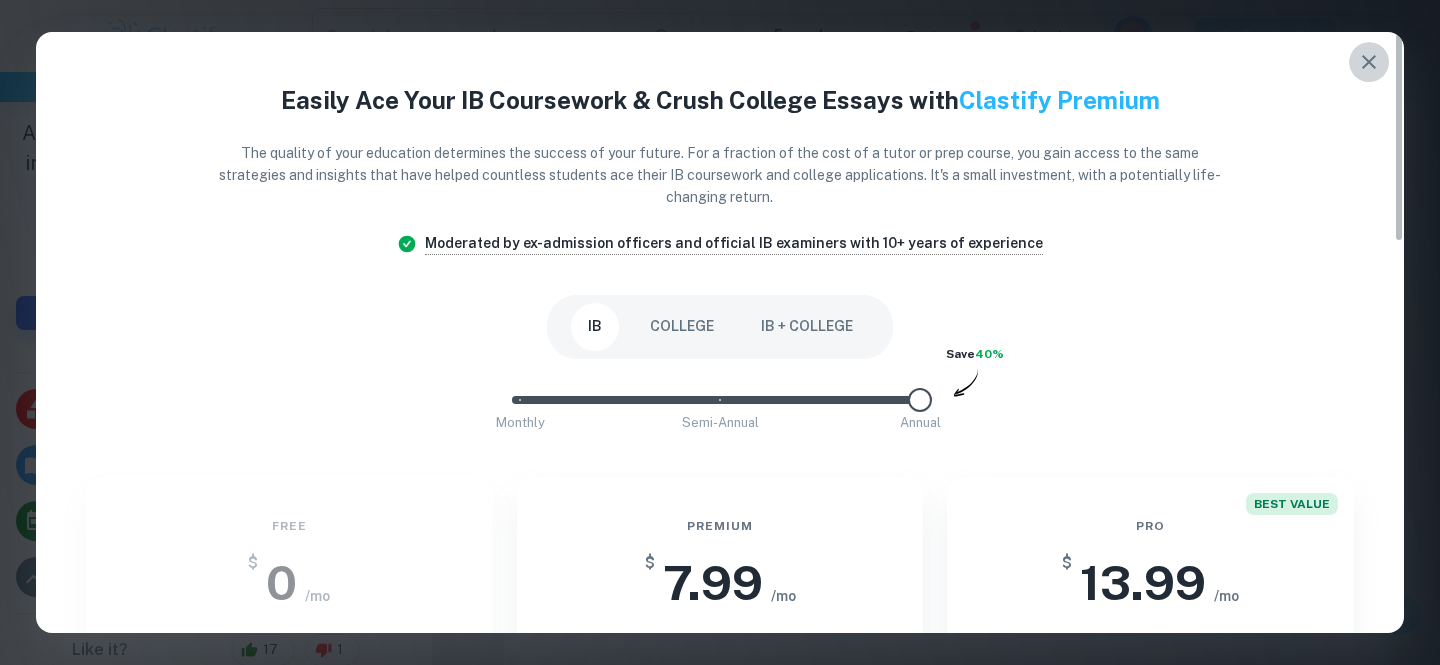 click 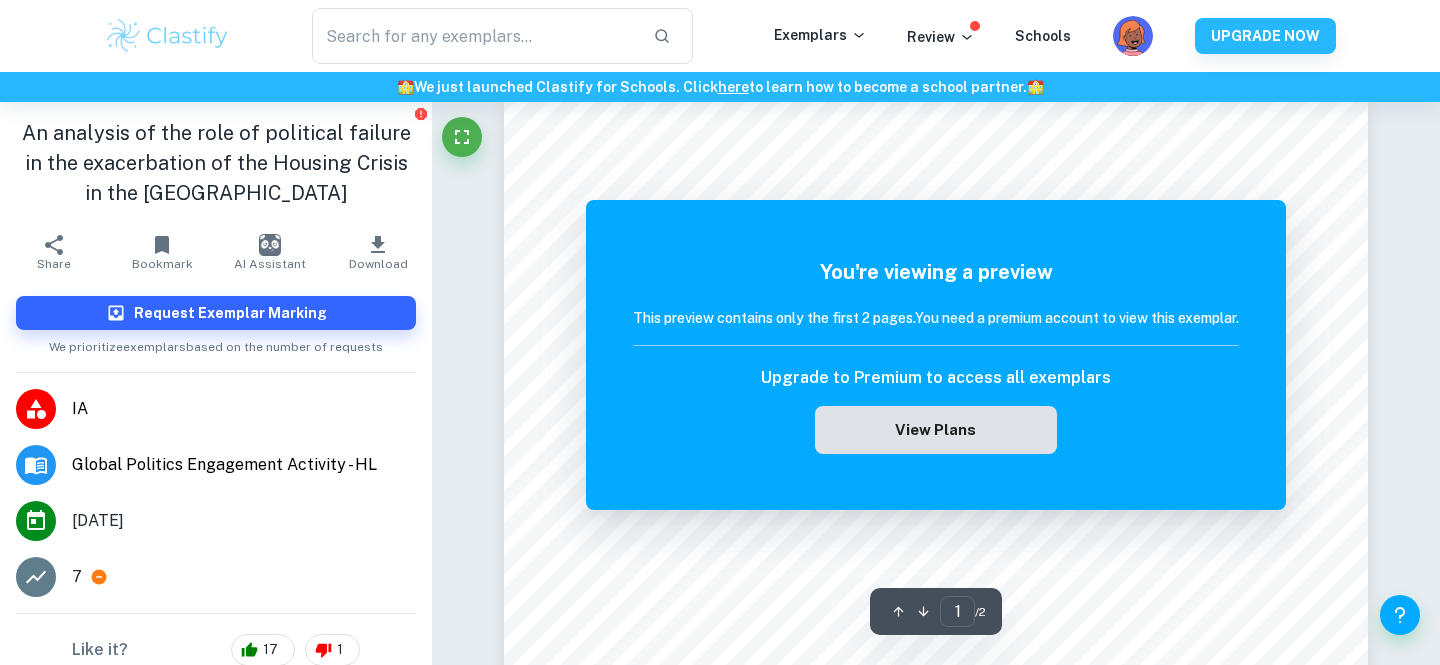 scroll, scrollTop: 0, scrollLeft: 0, axis: both 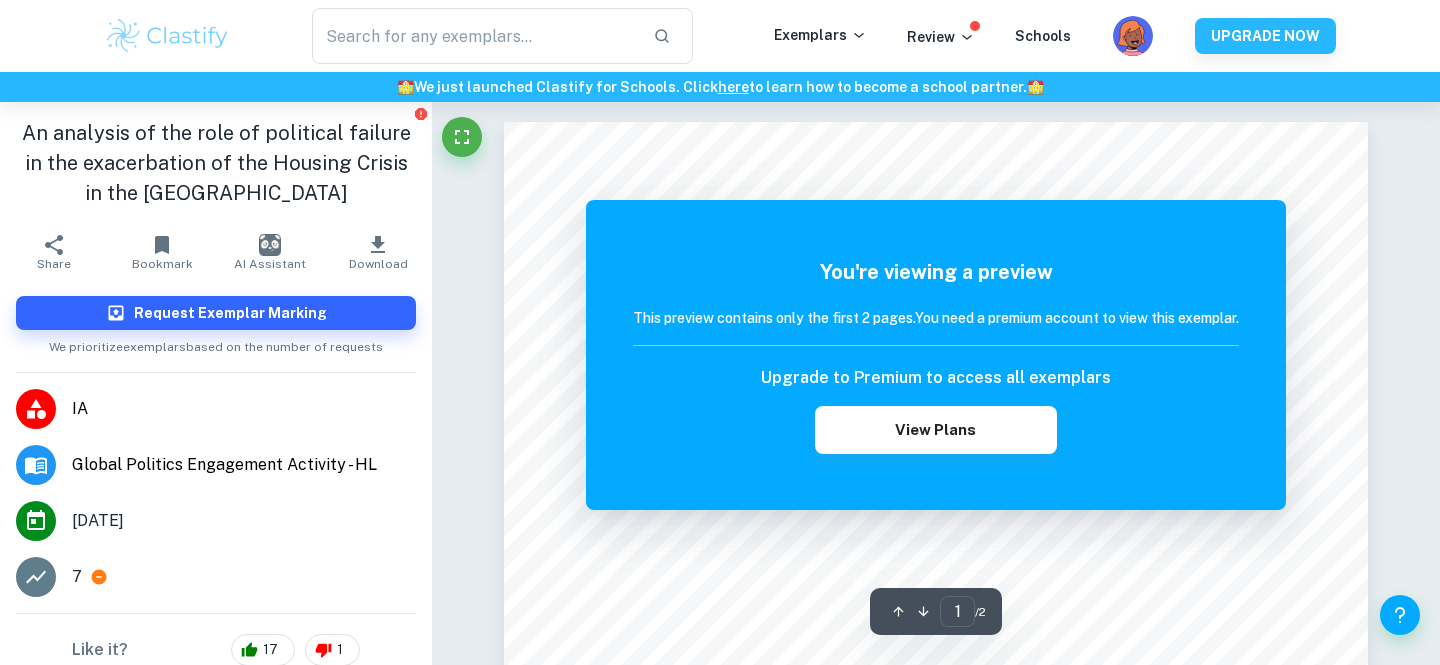 type 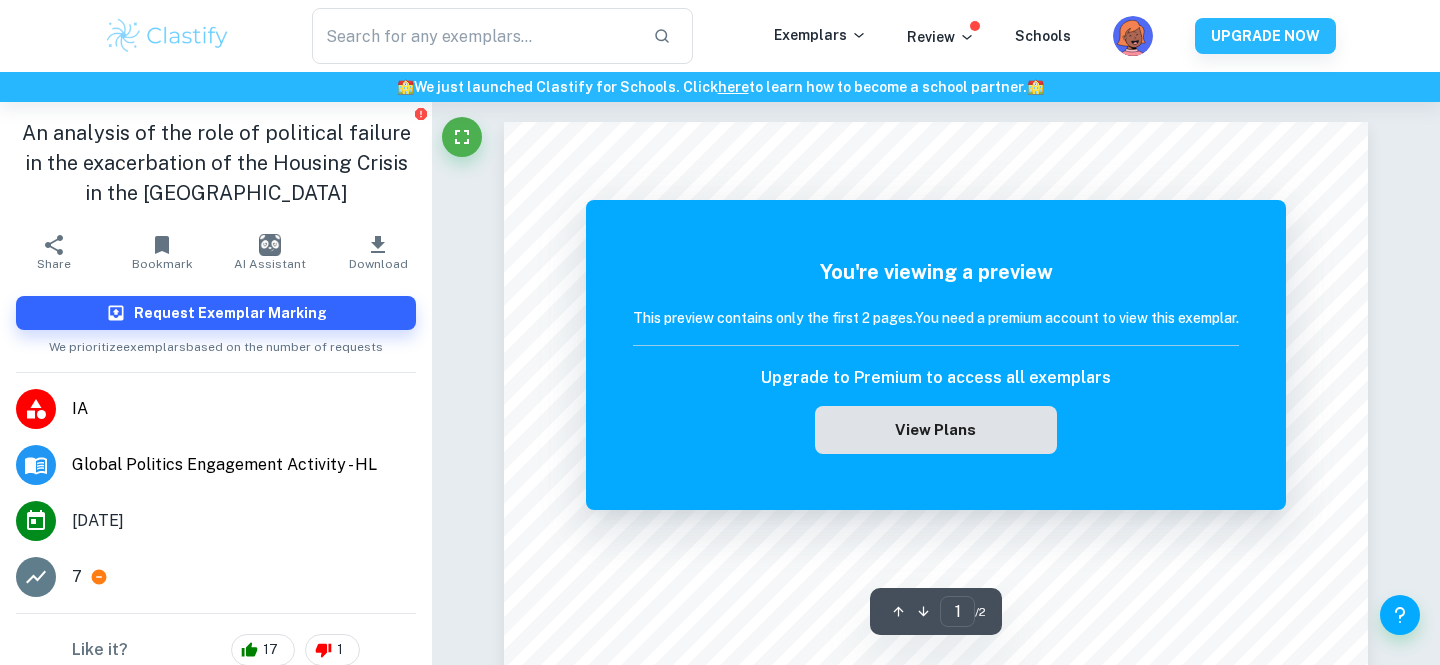click on "View Plans" at bounding box center [936, 430] 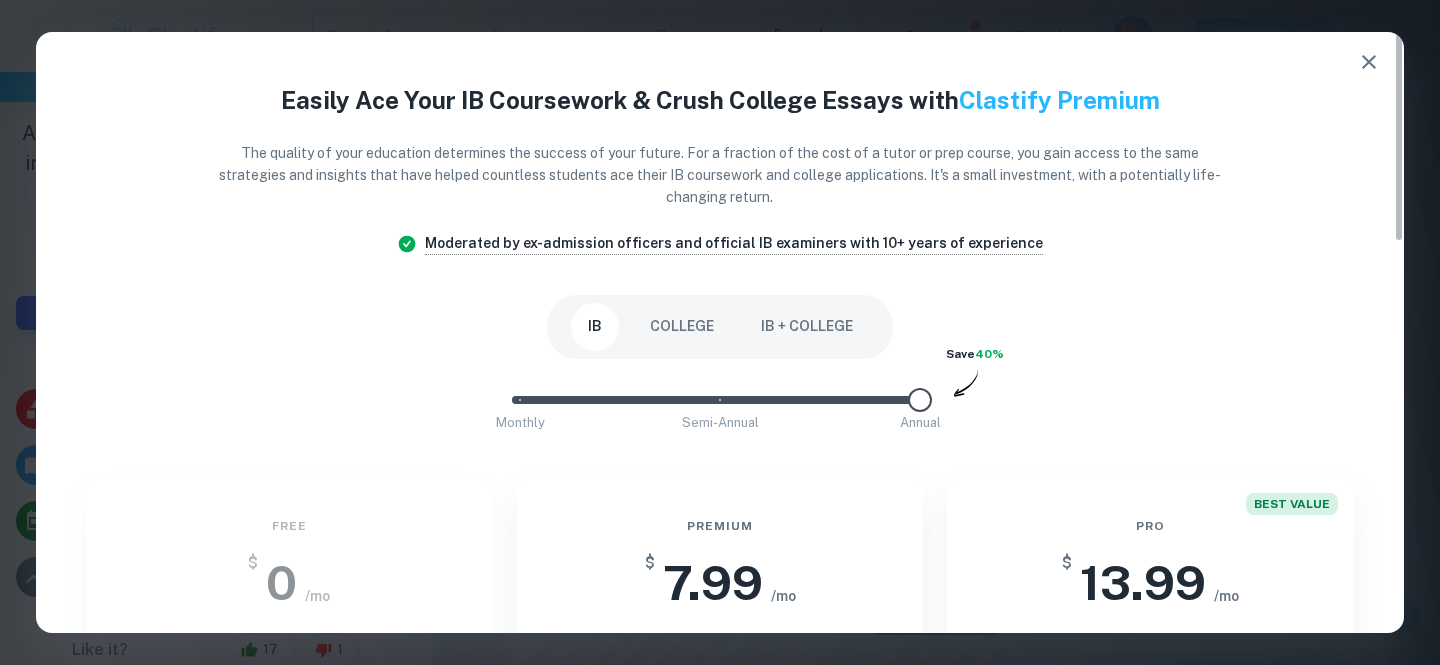 click on "Premium $ 7.99 /mo unlocks all premium features for  IB Upgrade Plan Unlimited access to all IB exemplars New! Unlock full IB mark schemes New! Full access to IB examiner comments New! See exact scores of IB exemplars New! Download 15 IB exemplars per month New! Copy text from IB exemplars New! No ads New!" at bounding box center [720, 780] 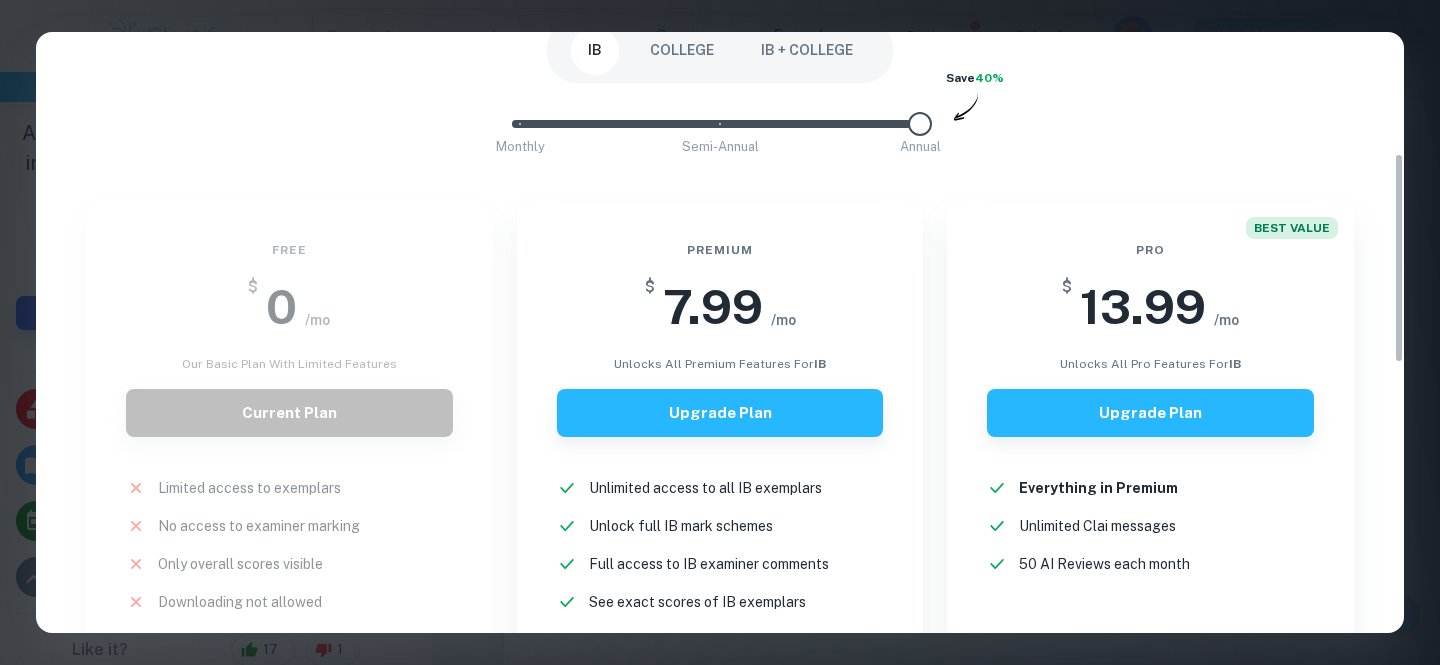 scroll, scrollTop: 394, scrollLeft: 0, axis: vertical 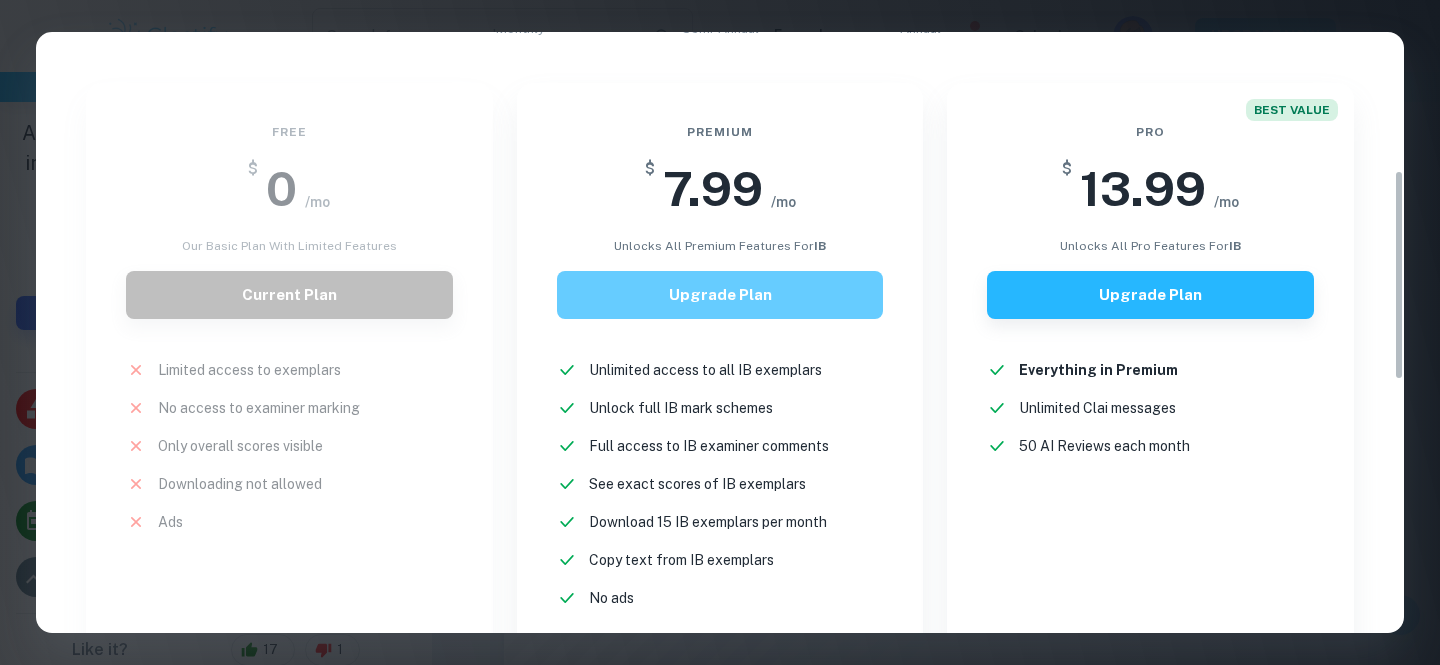 click on "Upgrade Plan" at bounding box center (720, 295) 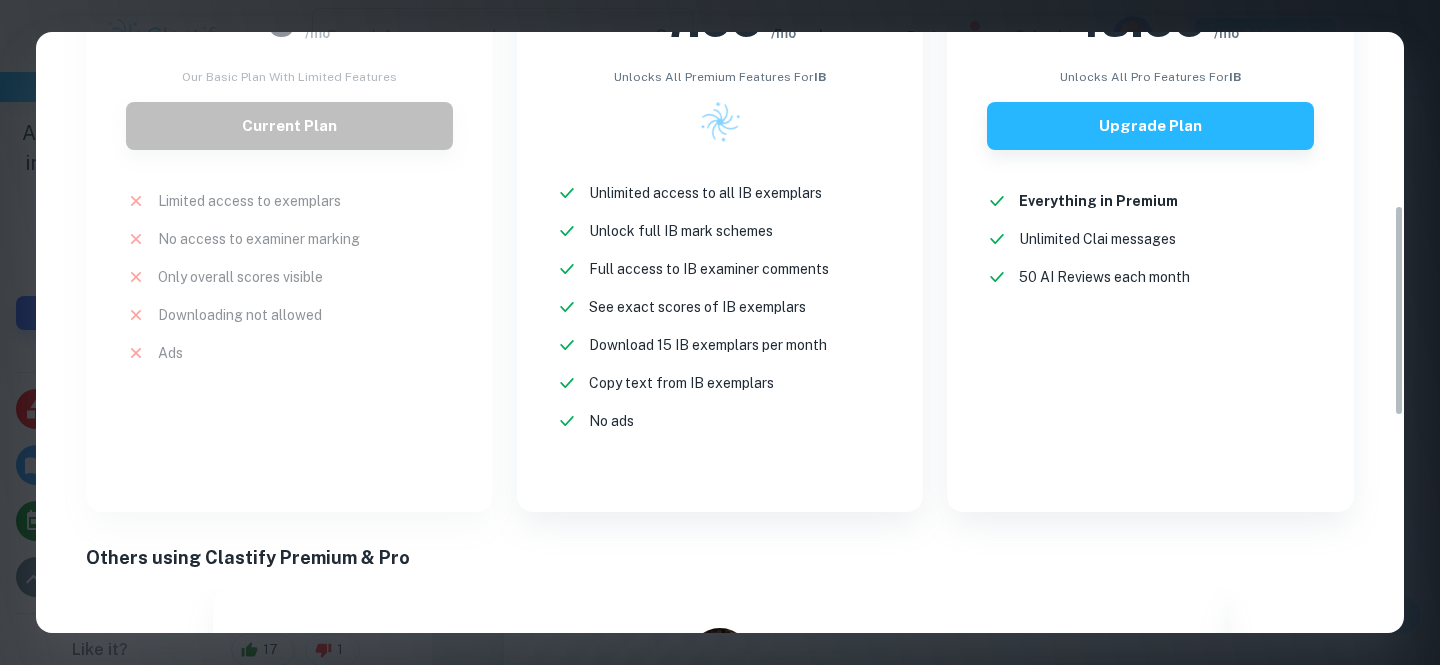 scroll, scrollTop: 594, scrollLeft: 0, axis: vertical 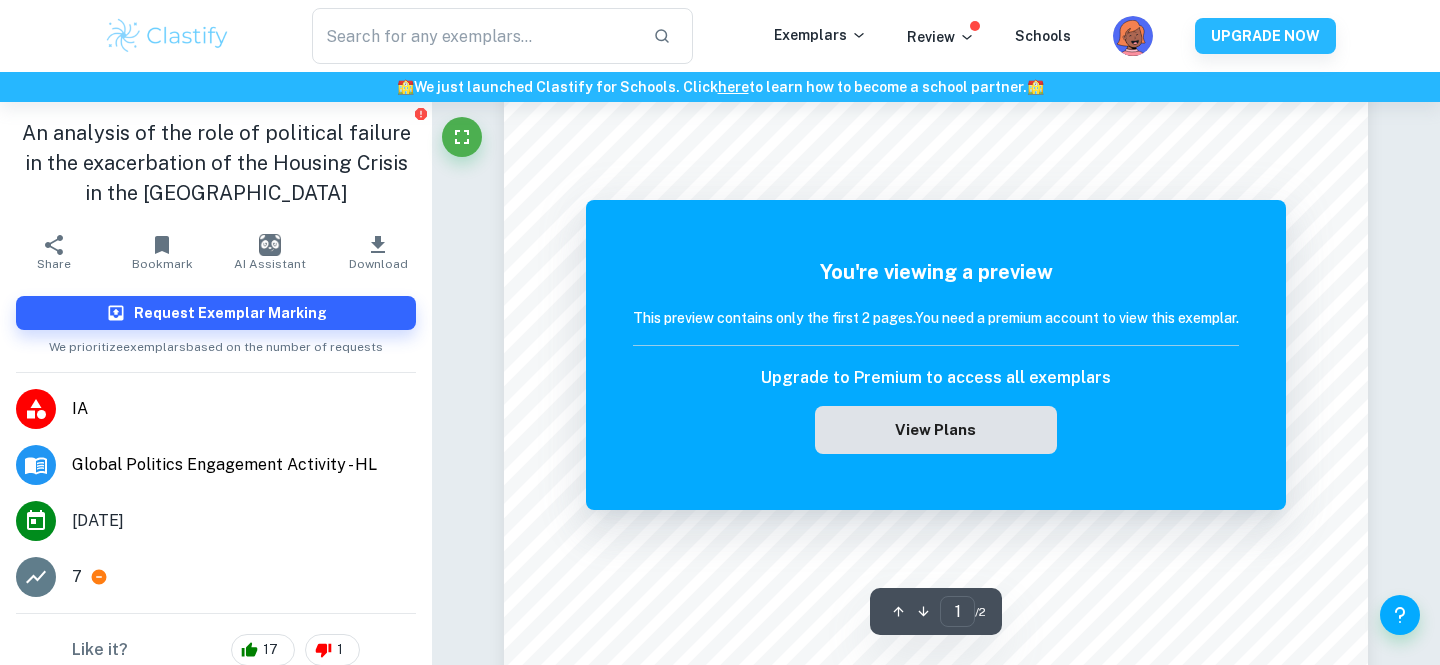 click on "View Plans" at bounding box center (936, 430) 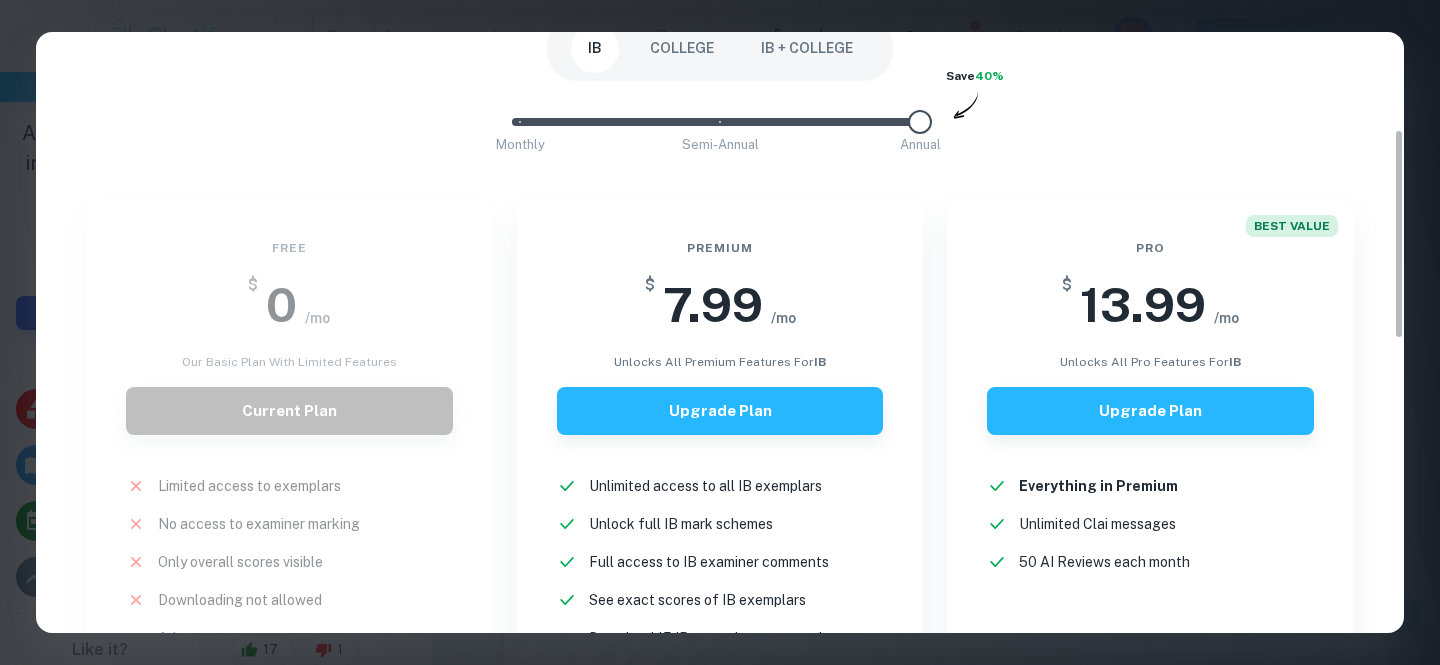 scroll, scrollTop: 295, scrollLeft: 0, axis: vertical 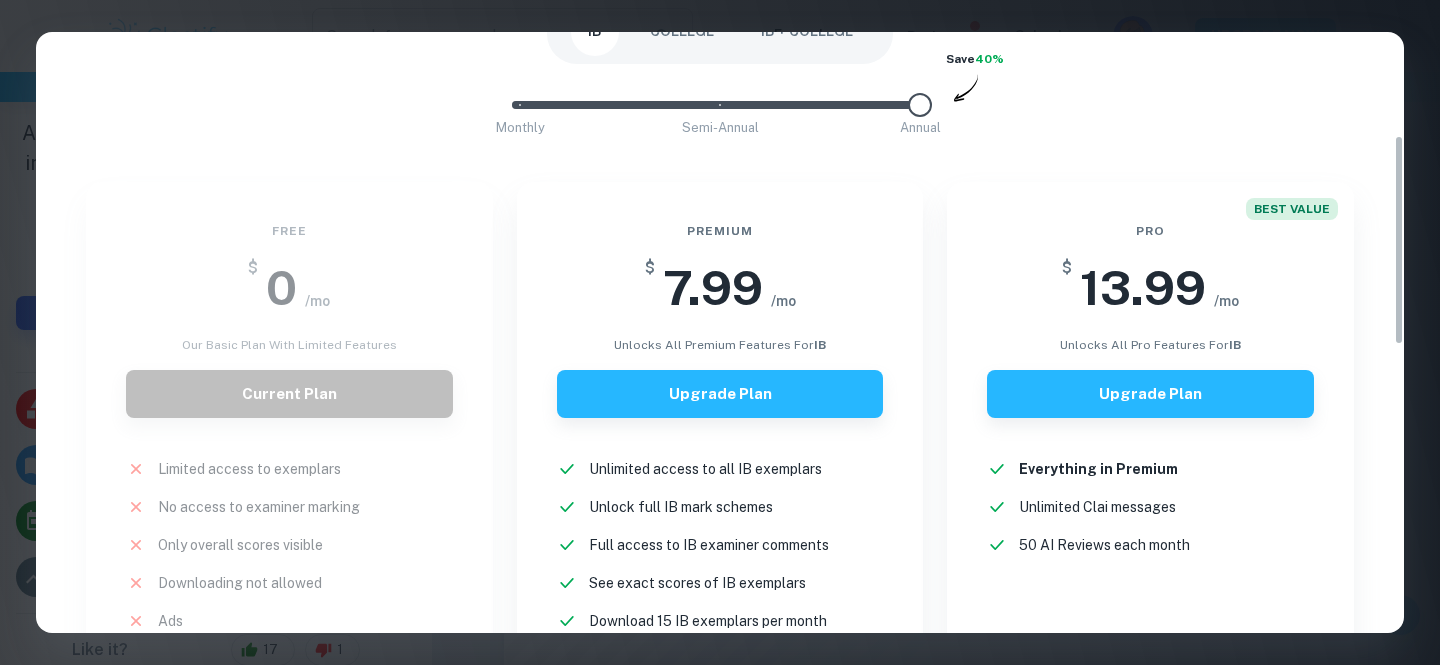 click on "/mo" at bounding box center (783, 301) 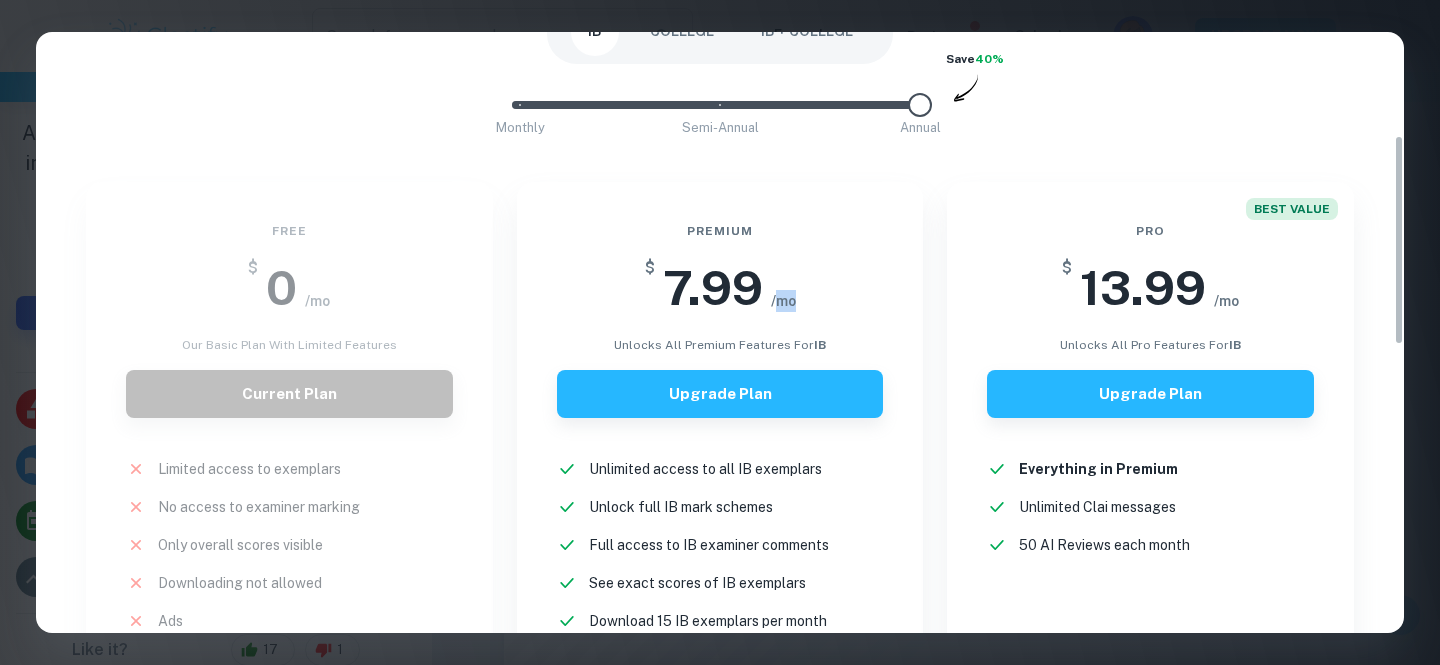 click on "/mo" at bounding box center [783, 301] 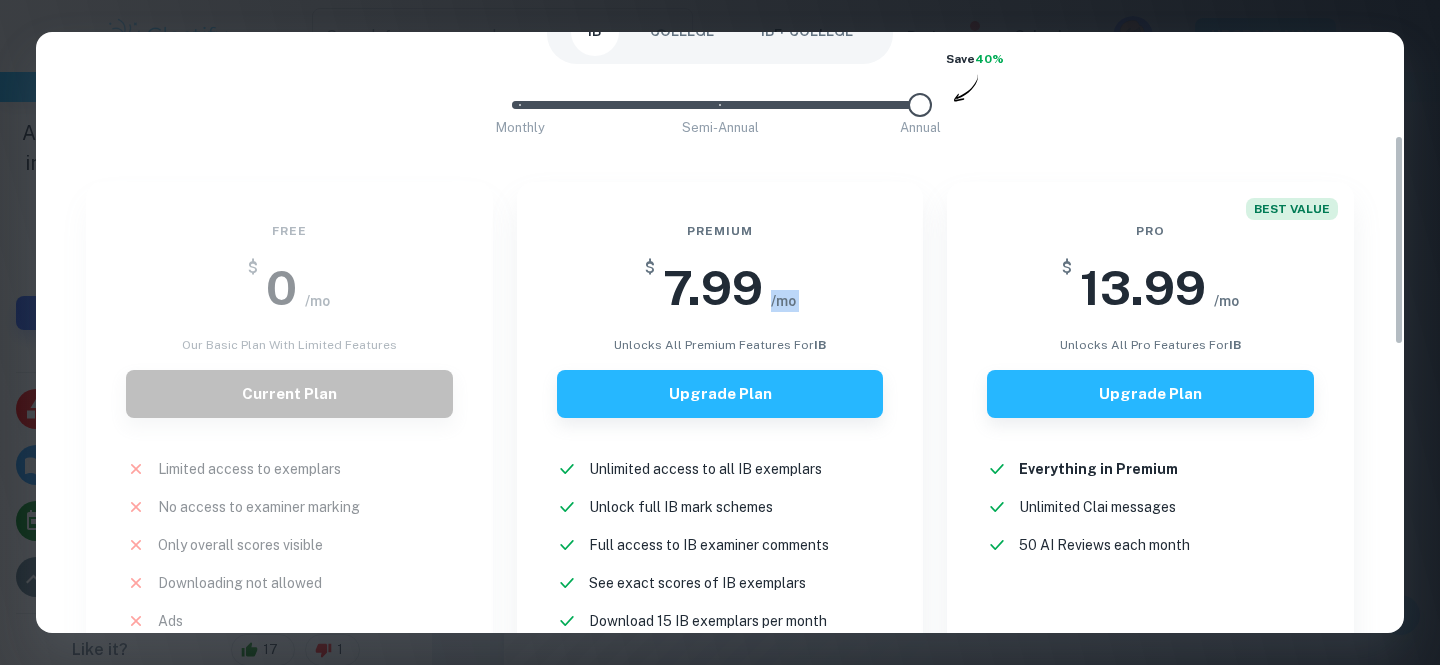 click on "/mo" at bounding box center [783, 301] 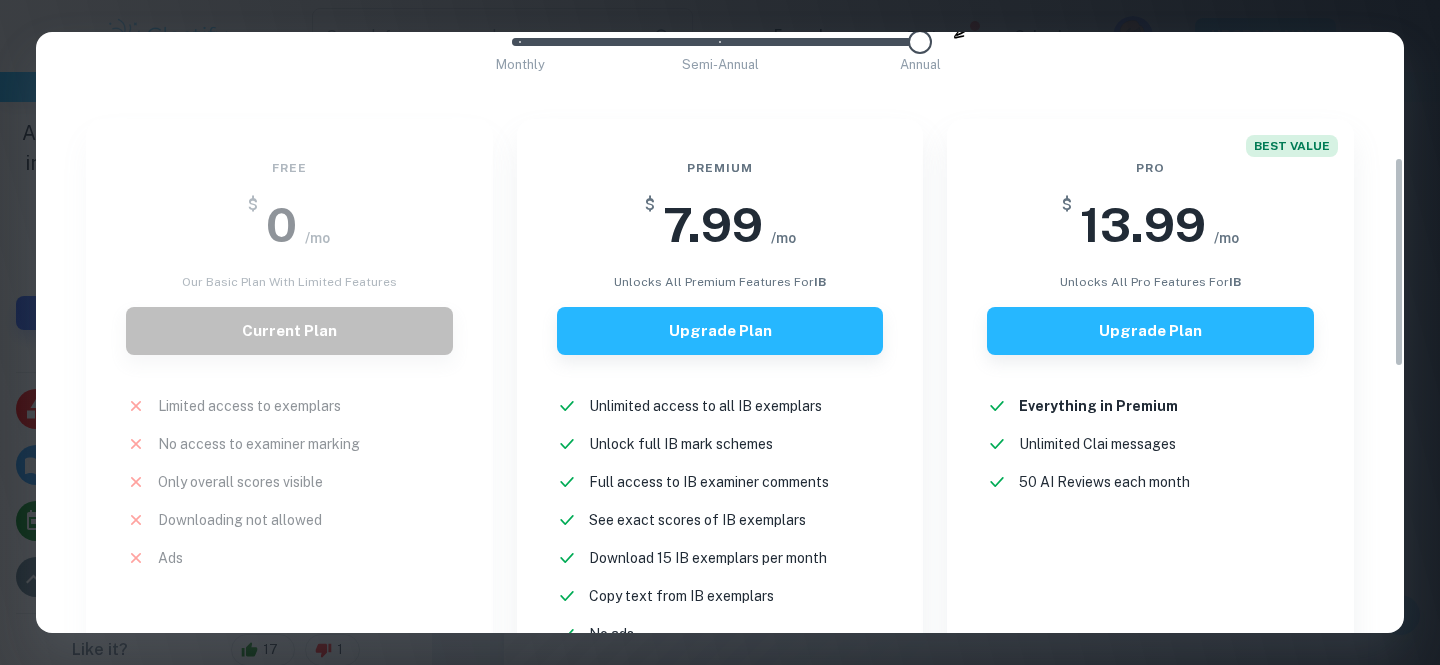 click on "Premium $ 7.99 /mo unlocks all premium features for  IB Upgrade Plan Unlimited access to all IB exemplars New! Unlock full IB mark schemes New! Full access to IB examiner comments New! See exact scores of IB exemplars New! Download 15 IB exemplars per month New! Copy text from IB exemplars New! No ads New!" at bounding box center (720, 422) 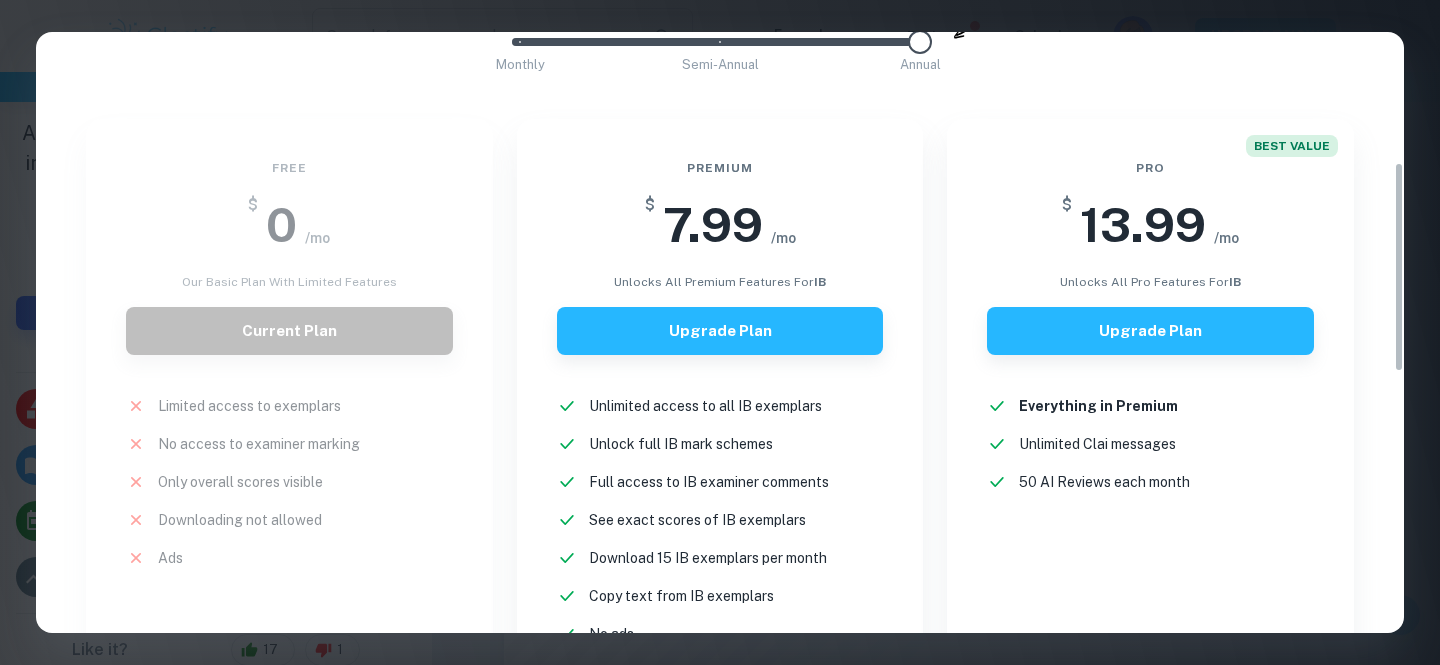 scroll, scrollTop: 379, scrollLeft: 0, axis: vertical 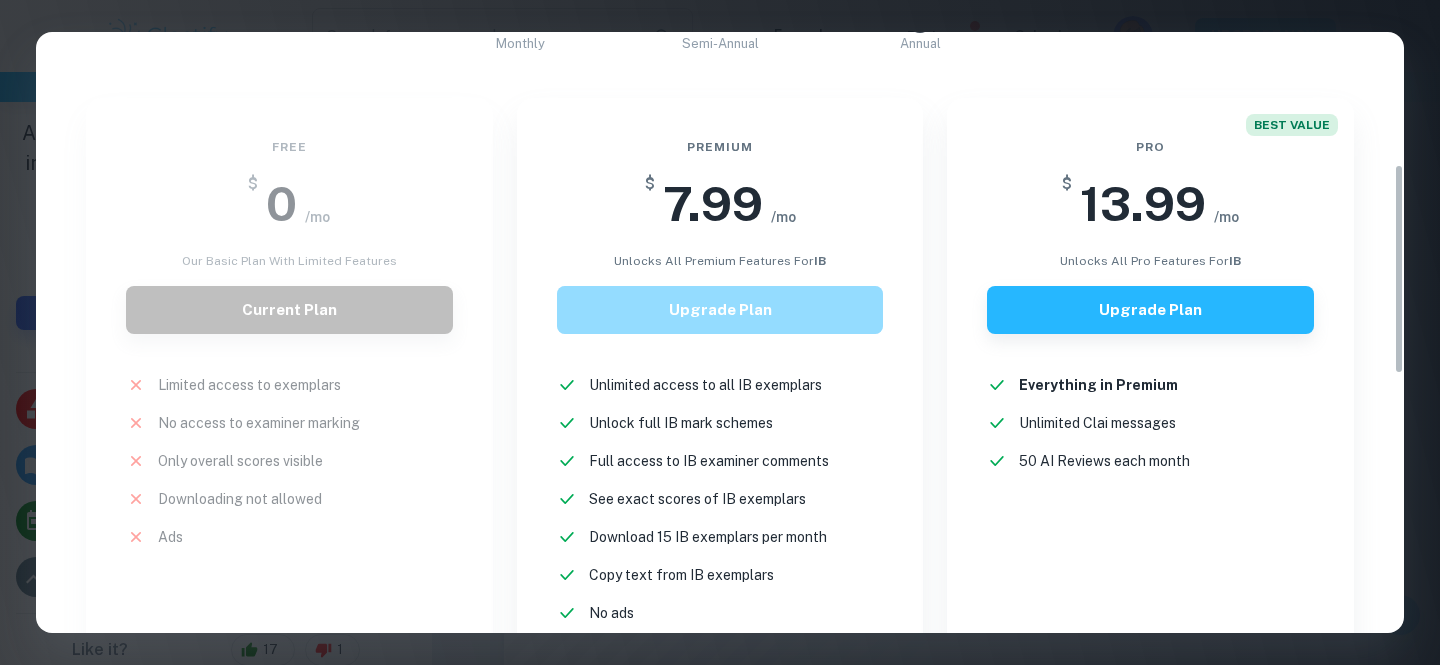 click on "Upgrade Plan" at bounding box center [720, 310] 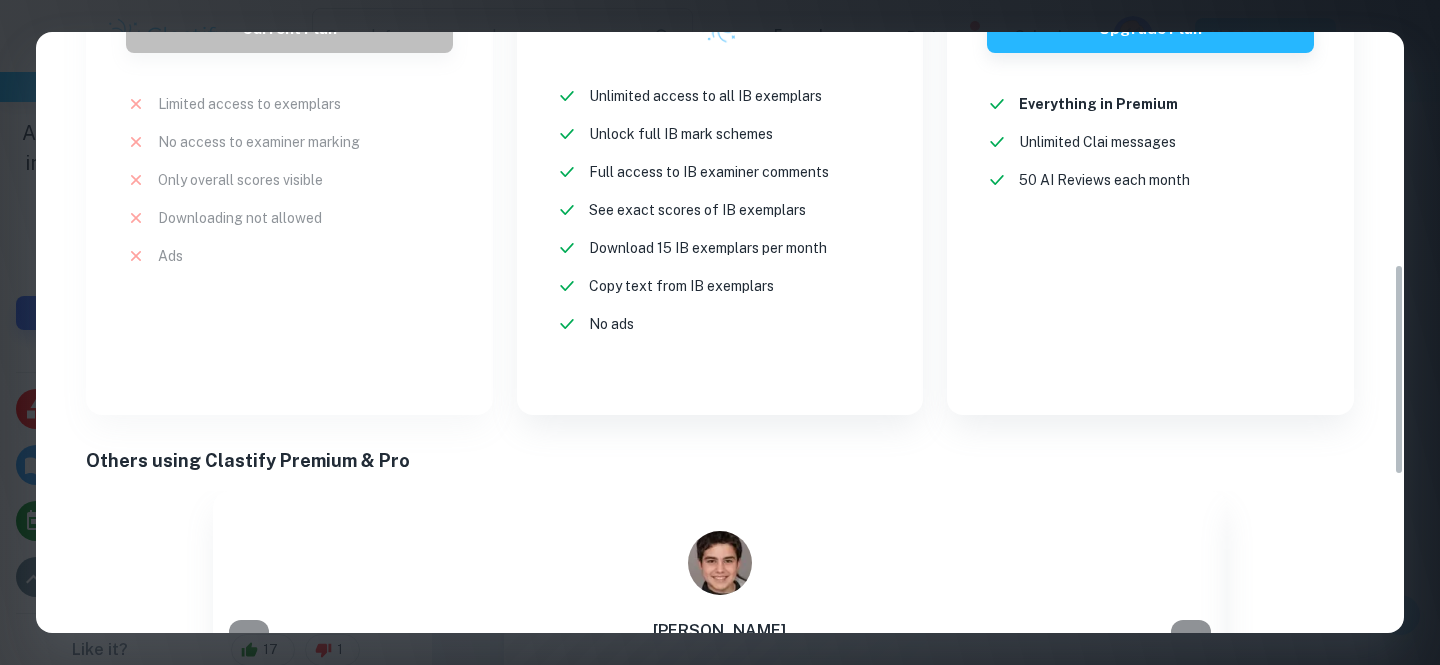 scroll, scrollTop: 0, scrollLeft: 0, axis: both 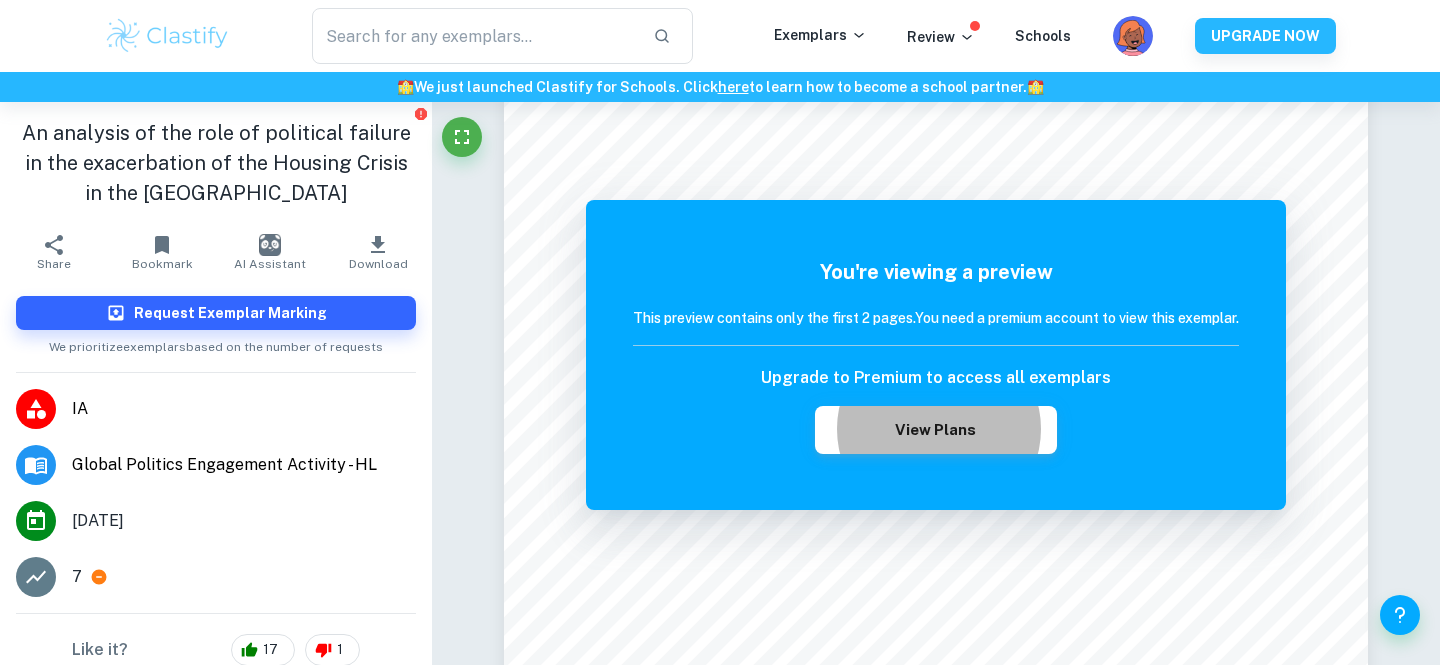 type 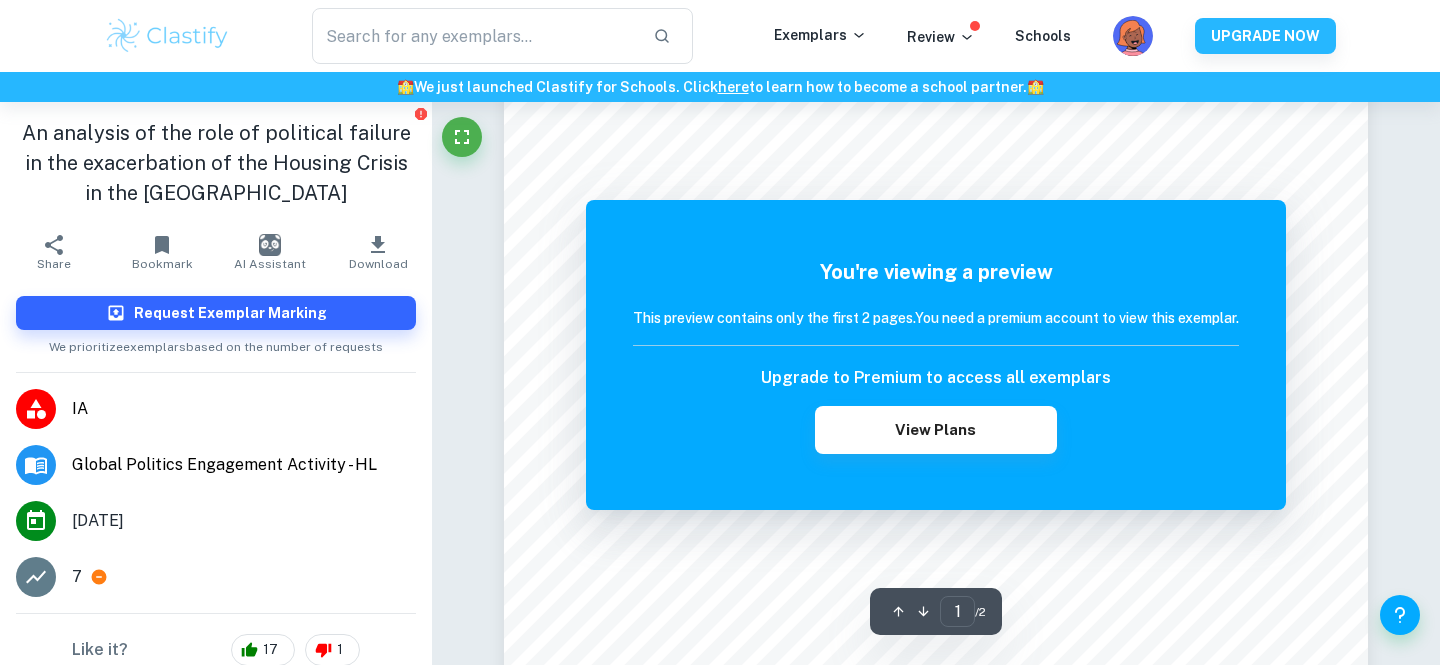 scroll, scrollTop: 258, scrollLeft: 0, axis: vertical 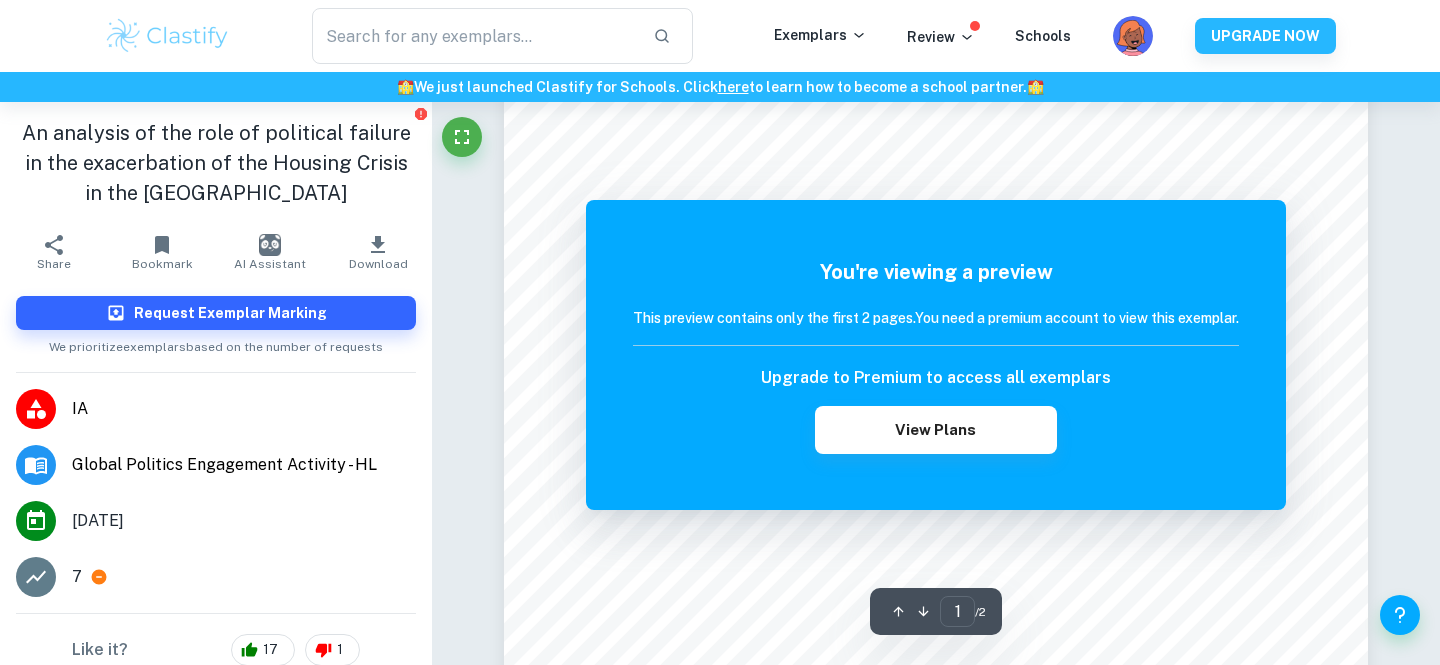 click 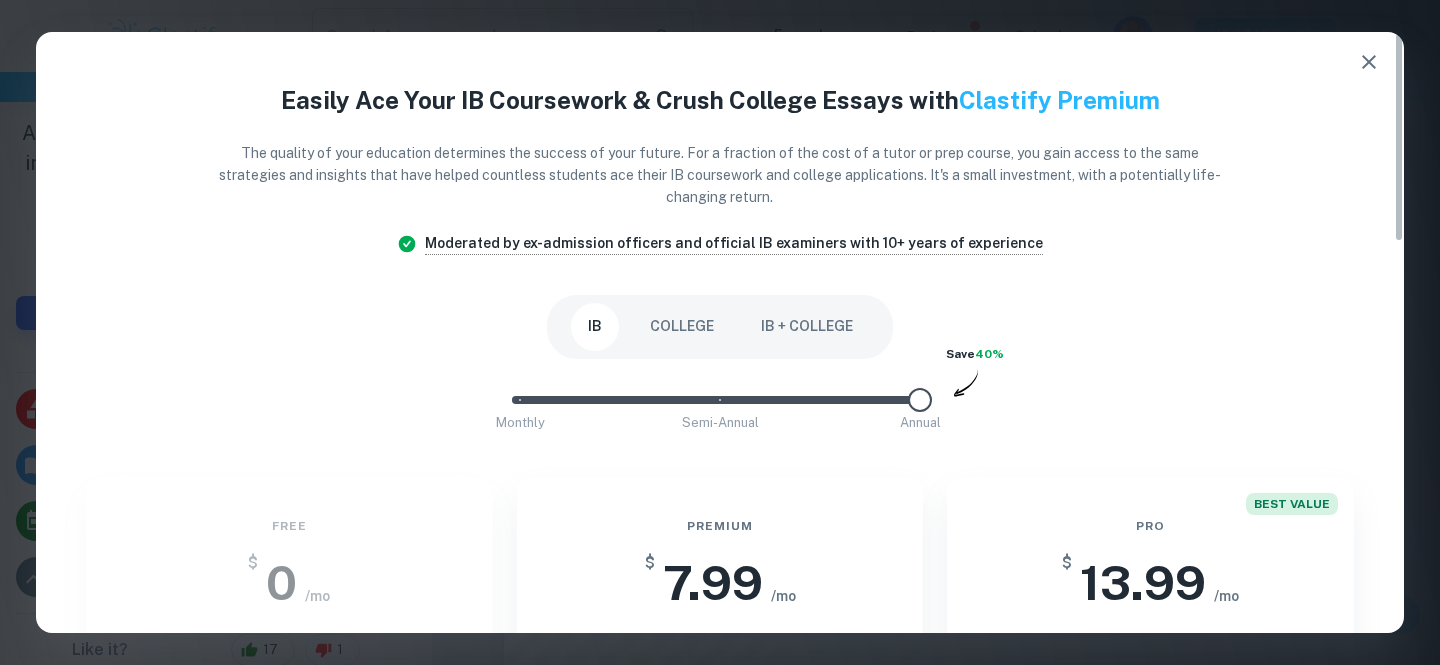 type 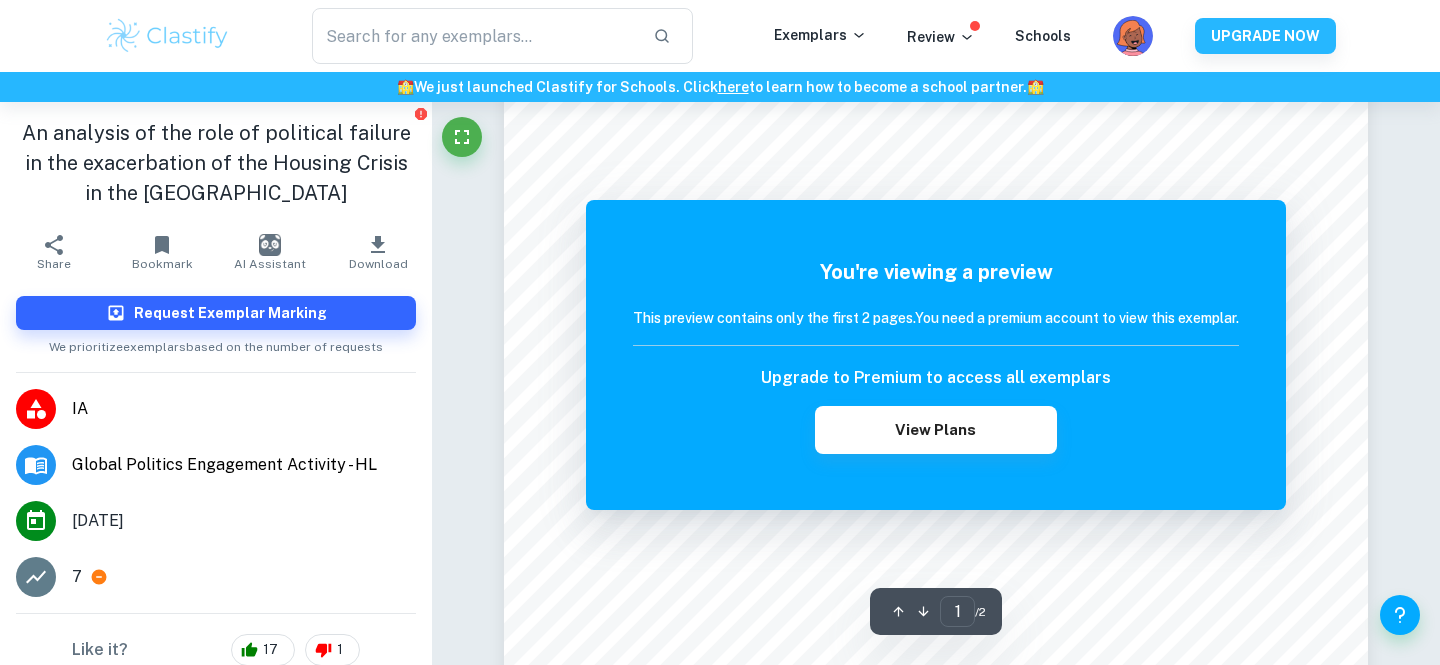 click on "An analysis of the role of political failure in the exacerbation of the Housing Crisis in the [GEOGRAPHIC_DATA]" at bounding box center [216, 163] 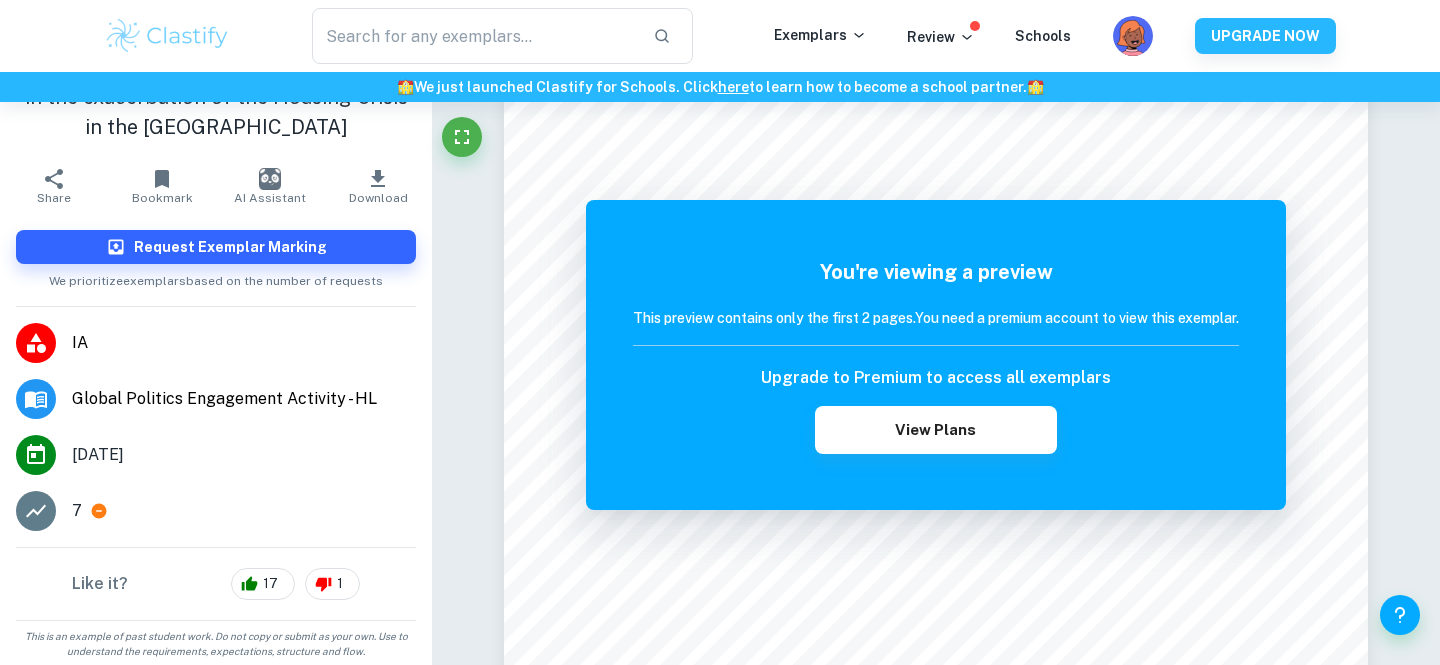 scroll, scrollTop: 68, scrollLeft: 0, axis: vertical 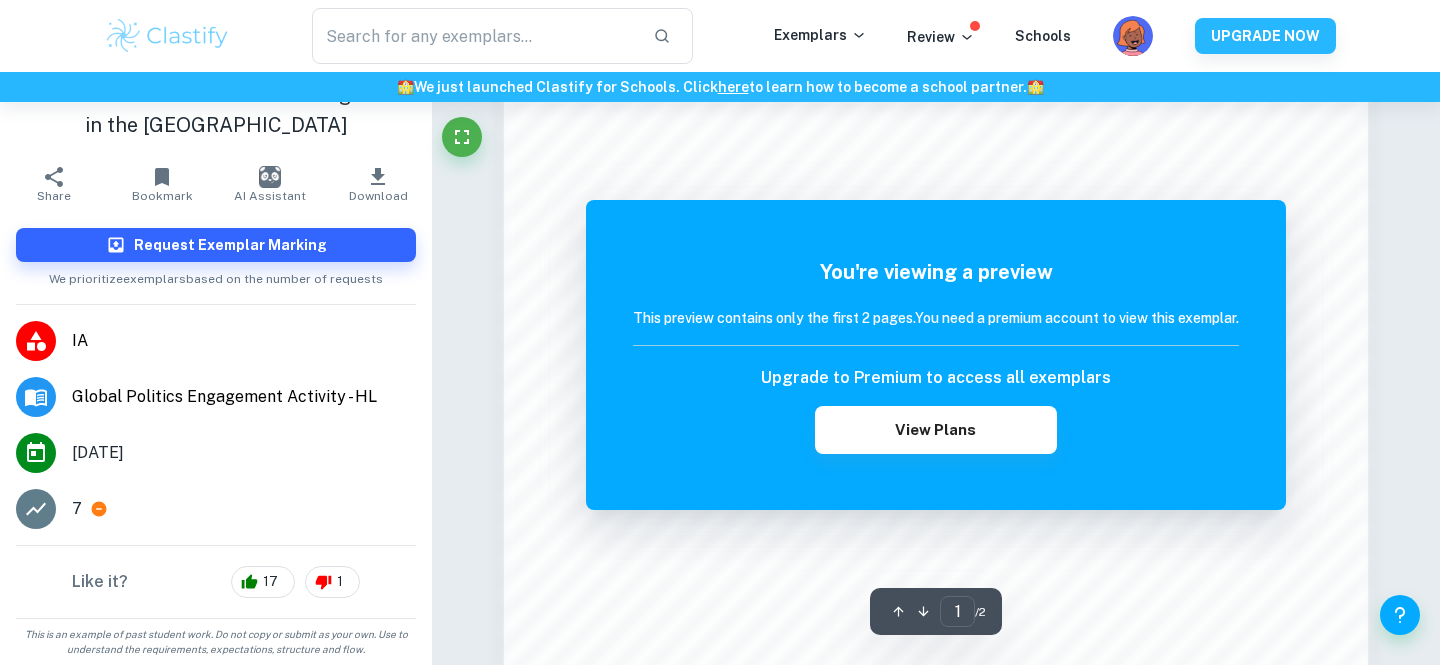 click on "1" at bounding box center [332, 582] 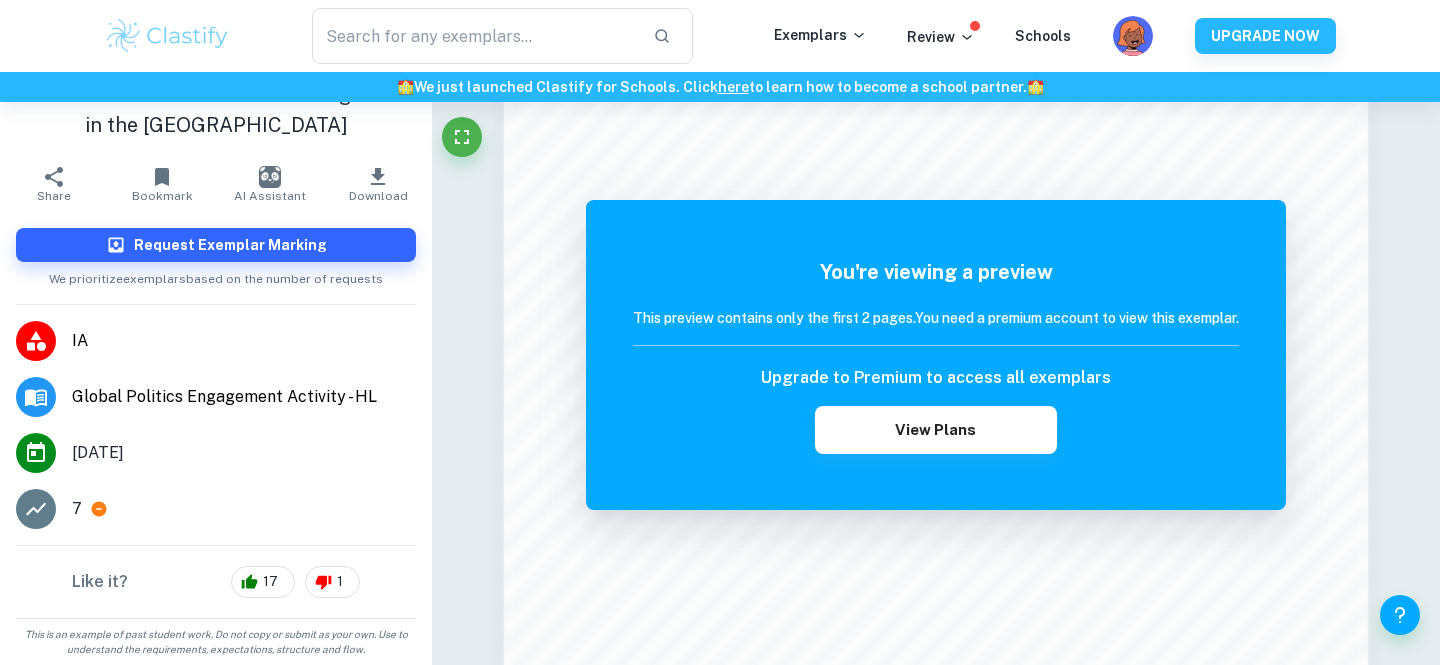 click 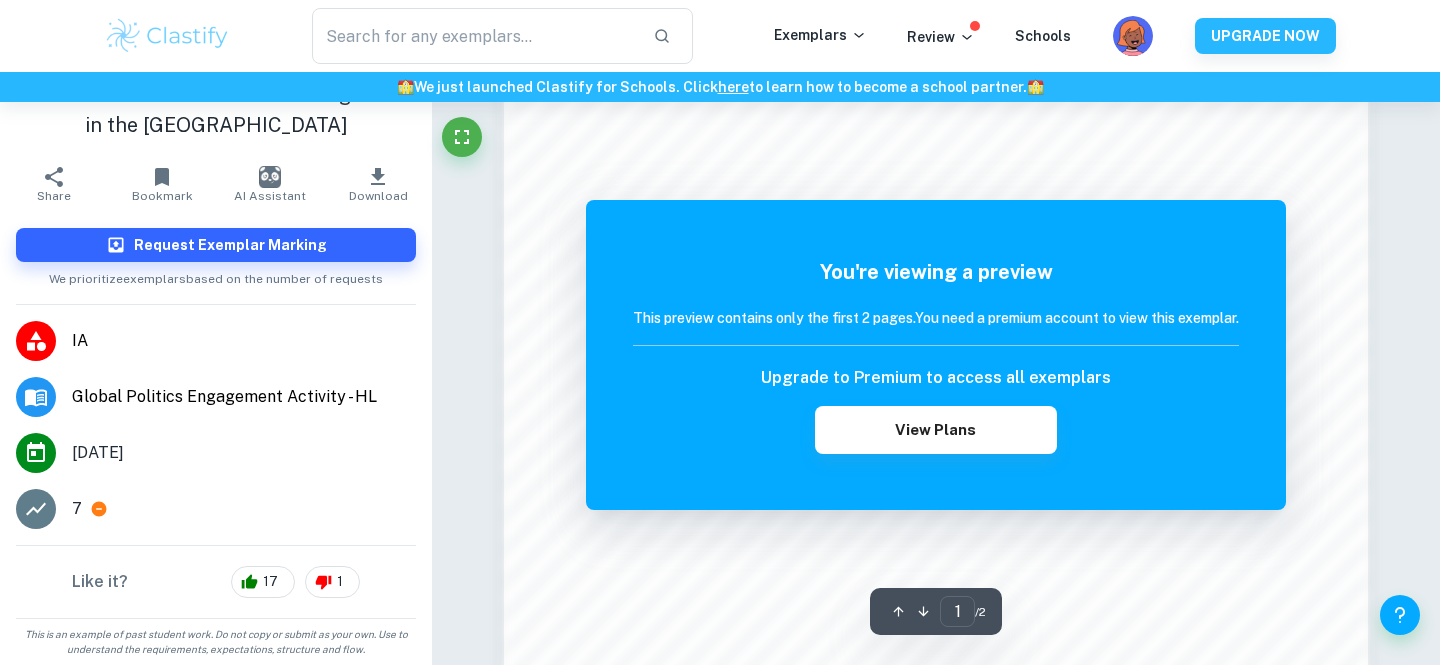 scroll, scrollTop: 1639, scrollLeft: 0, axis: vertical 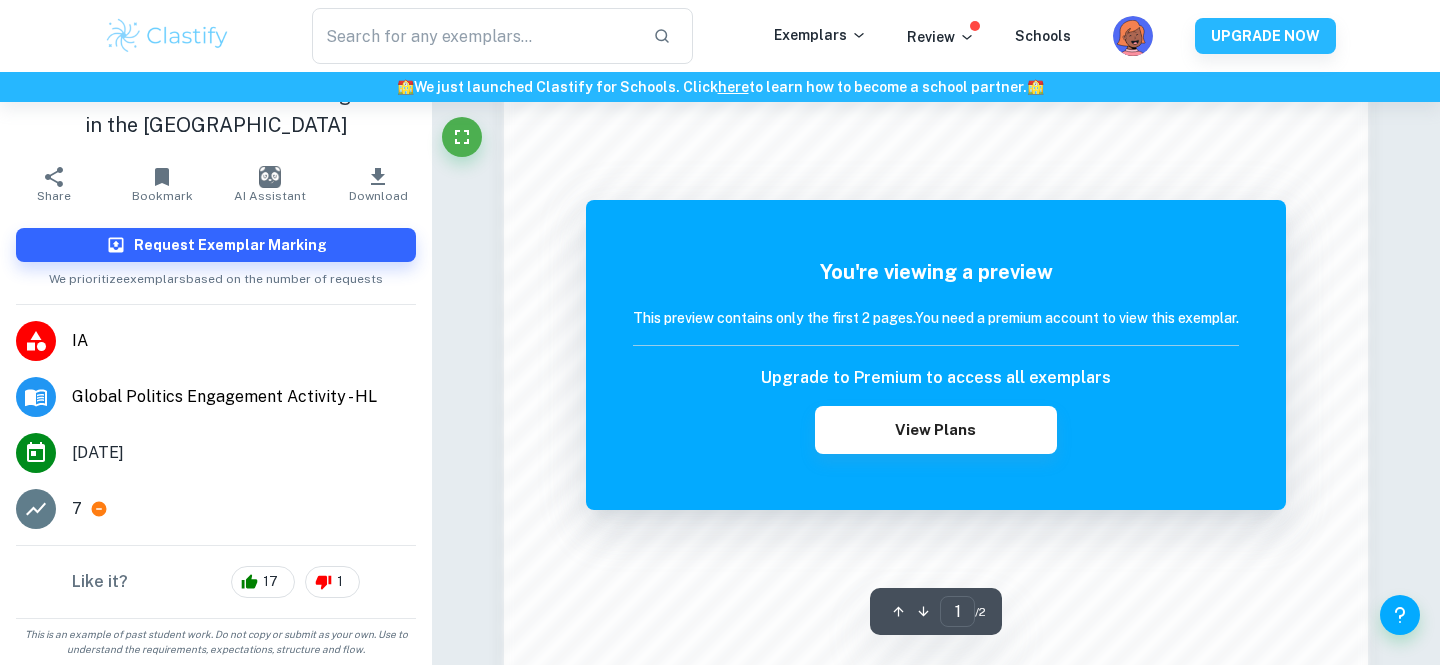 click on "We value your privacy We use cookies to enhance your browsing experience, serve personalised ads or content, and analyse our traffic. By clicking "Accept All", you consent to our use of cookies.   Cookie Policy Customise   Reject All   Accept All   Customise Consent Preferences   We use cookies to help you navigate efficiently and perform certain functions. You will find detailed information about all cookies under each consent category below. The cookies that are categorised as "Necessary" are stored on your browser as they are essential for enabling the basic functionalities of the site. ...  Show more For more information on how Google's third-party cookies operate and handle your data, see:   Google Privacy Policy Necessary Always Active Necessary cookies are required to enable the basic features of this site, such as providing secure log-in or adjusting your consent preferences. These cookies do not store any personally identifiable data. Functional Analytics Performance Advertisement Uncategorised" at bounding box center [720, -1307] 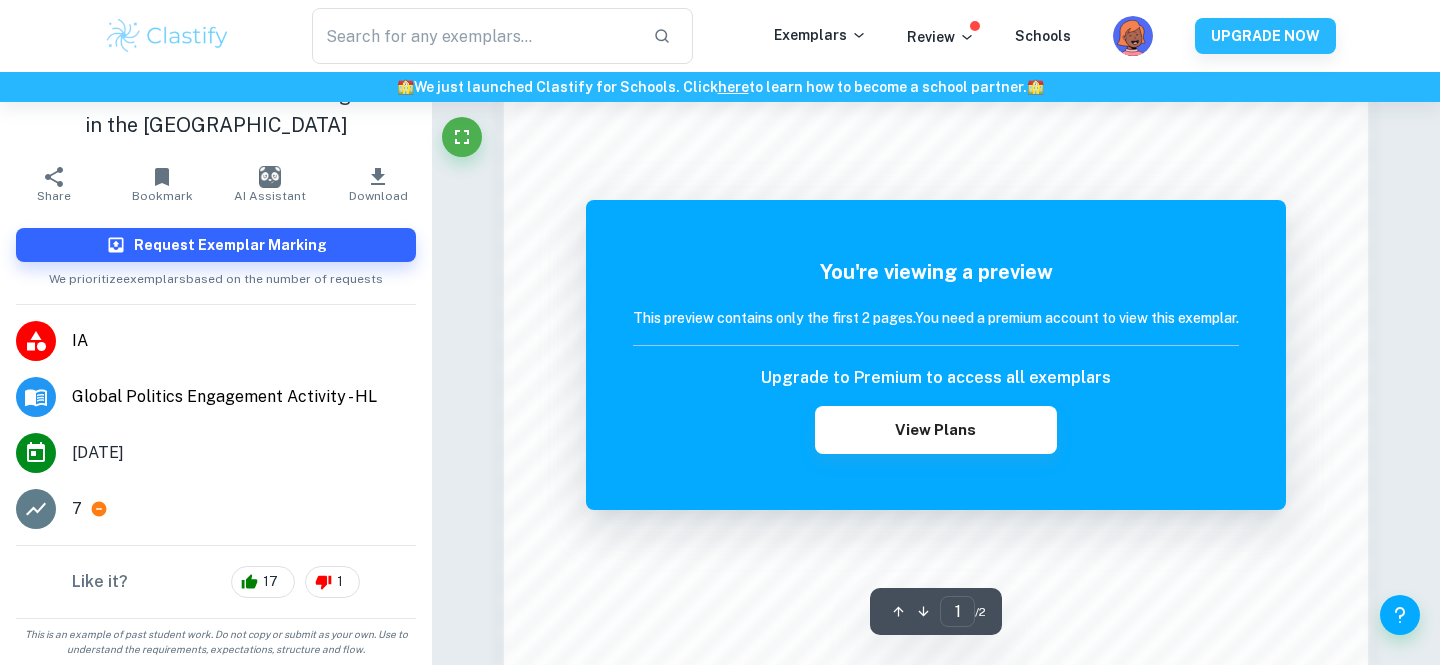 scroll, scrollTop: 1083, scrollLeft: 0, axis: vertical 